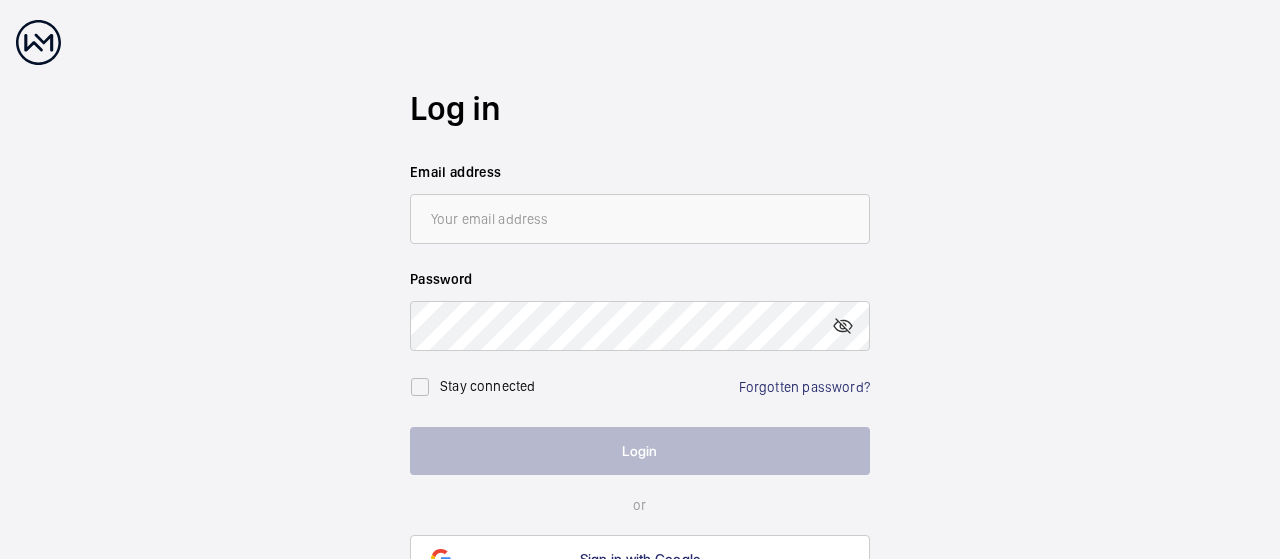 scroll, scrollTop: 0, scrollLeft: 0, axis: both 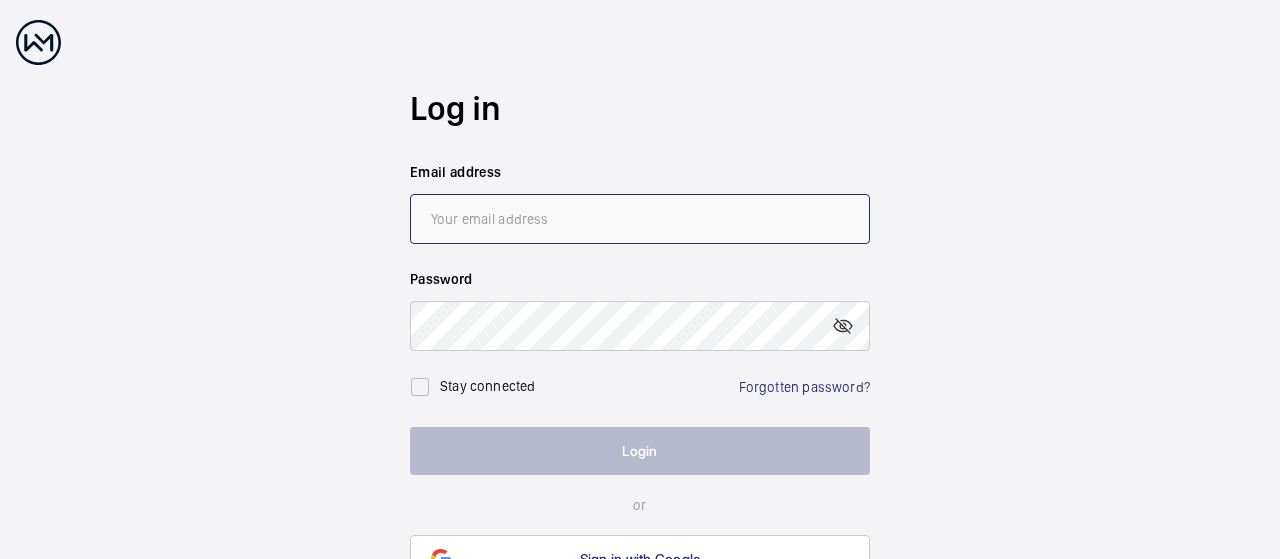 type on "[EMAIL]" 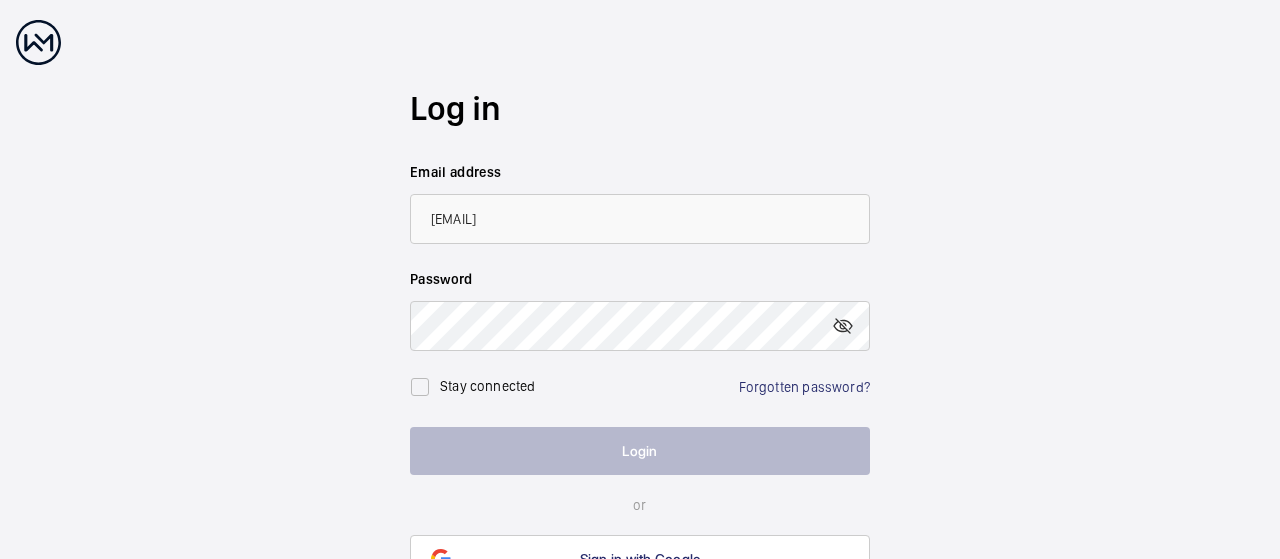 click on "Login" 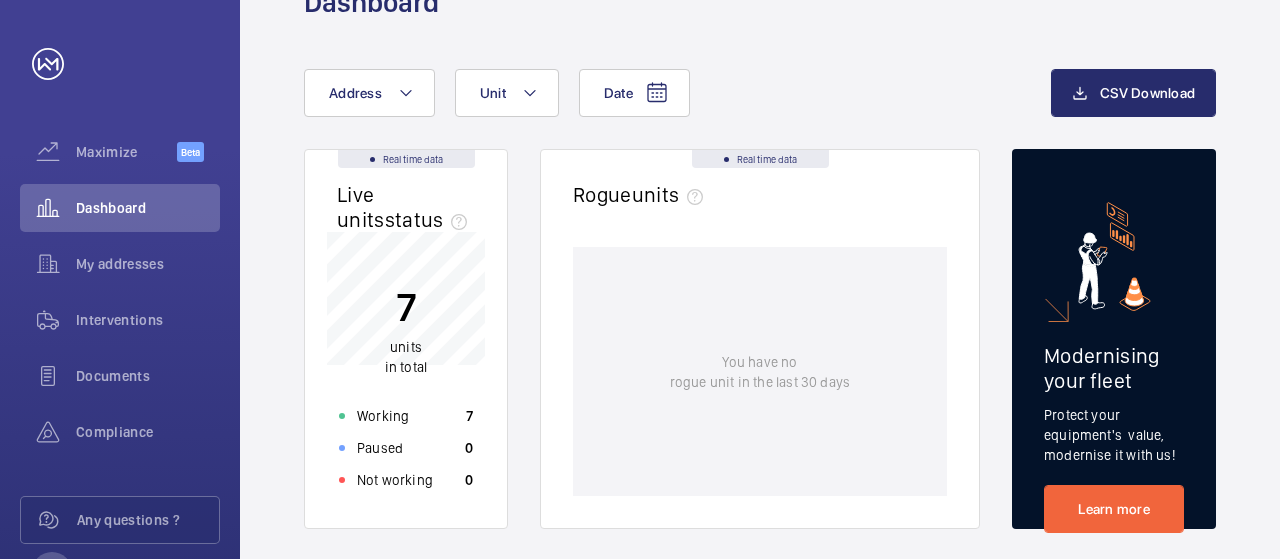 scroll, scrollTop: 0, scrollLeft: 0, axis: both 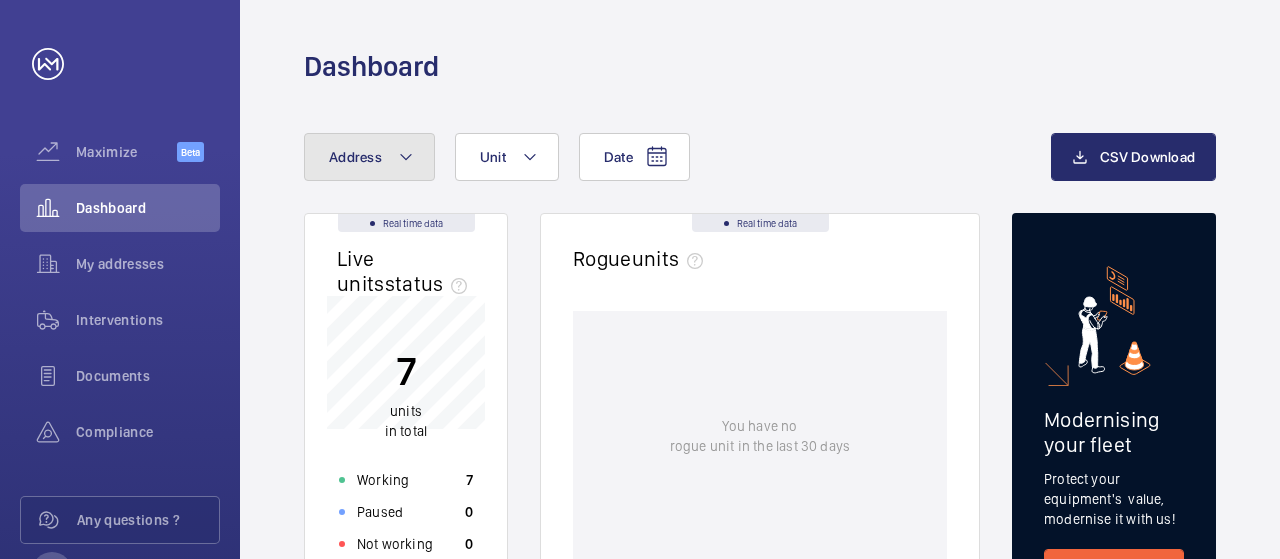 click on "Address" 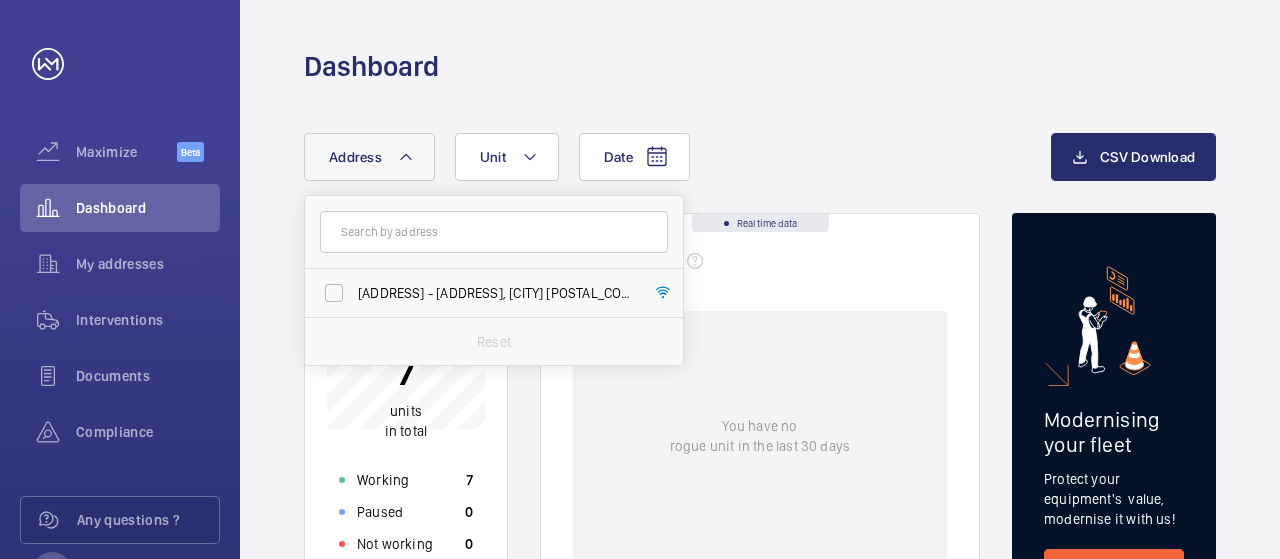 drag, startPoint x: 818, startPoint y: 130, endPoint x: 809, endPoint y: 136, distance: 10.816654 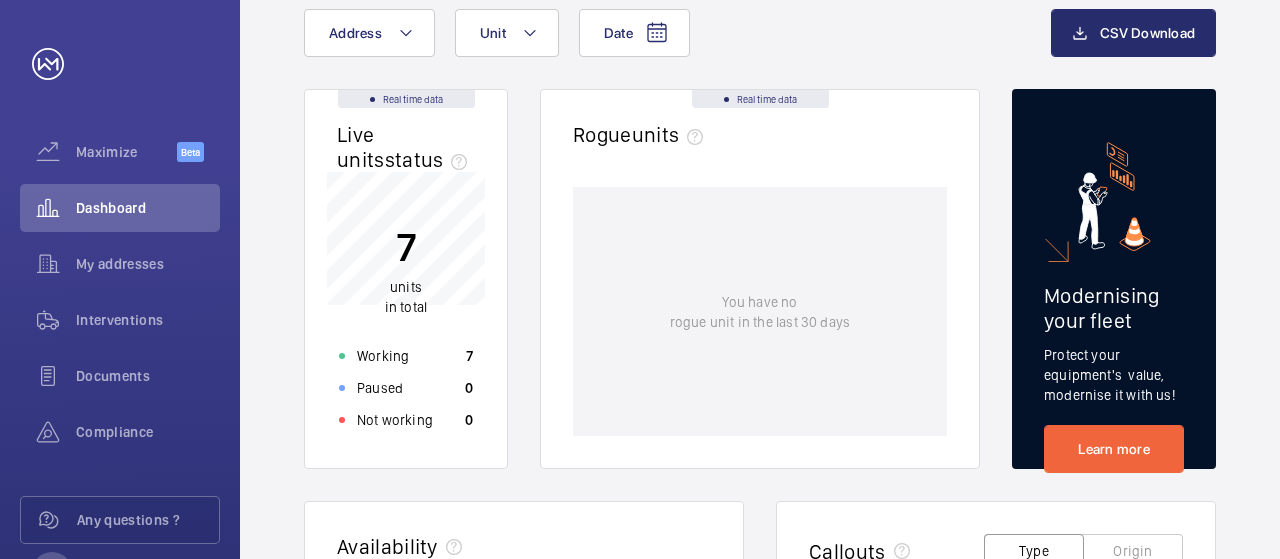 scroll, scrollTop: 6, scrollLeft: 0, axis: vertical 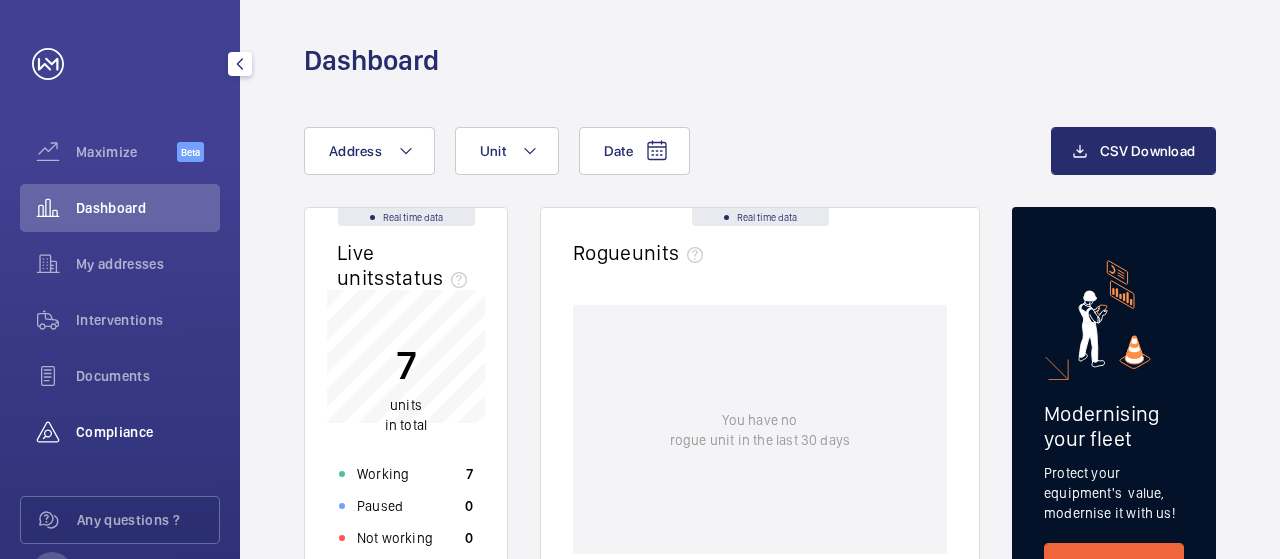 click on "Compliance" 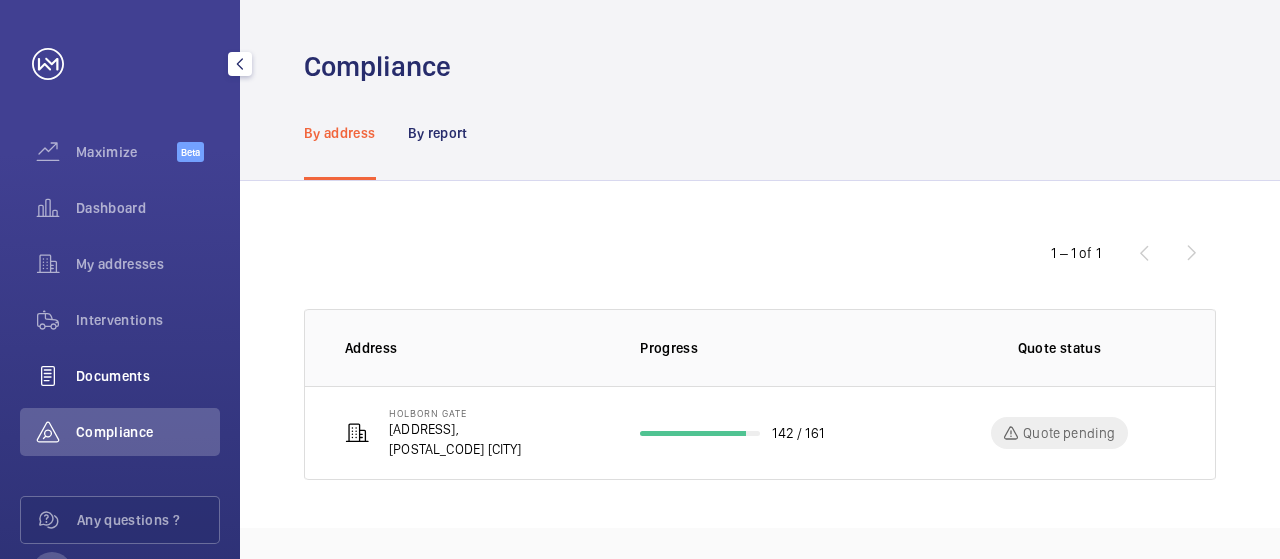 scroll, scrollTop: 0, scrollLeft: 0, axis: both 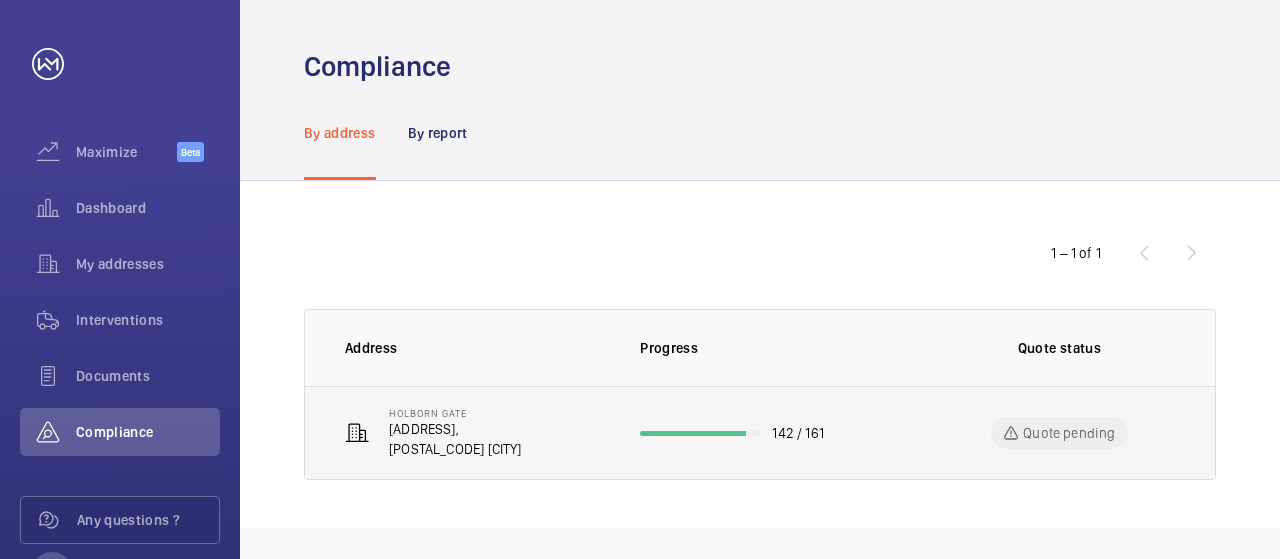 click on "Holborn Gate" 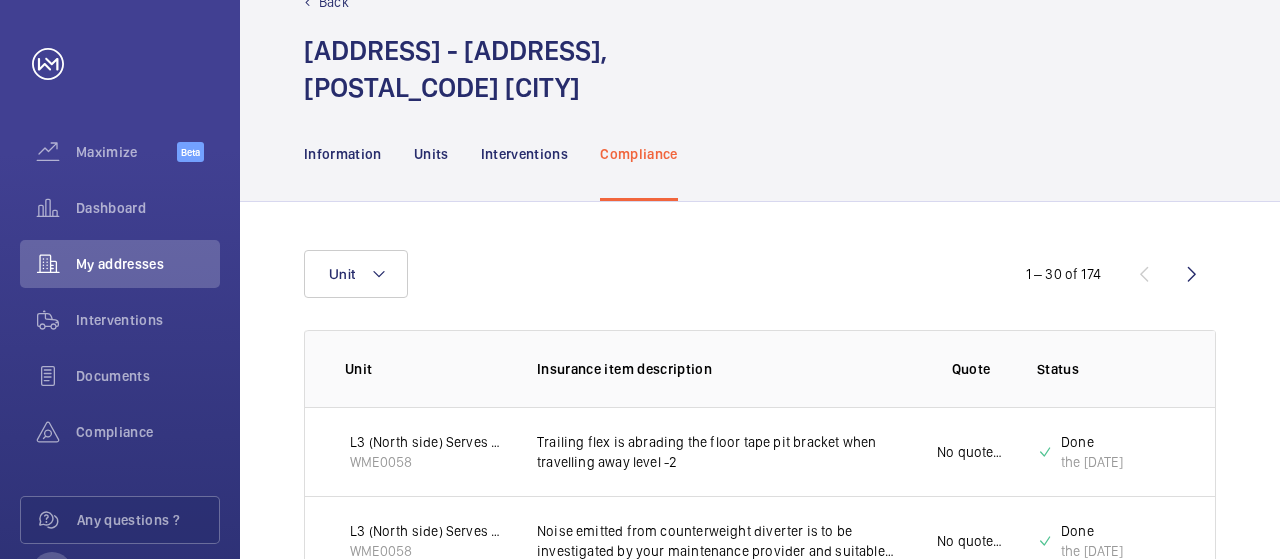 scroll, scrollTop: 200, scrollLeft: 0, axis: vertical 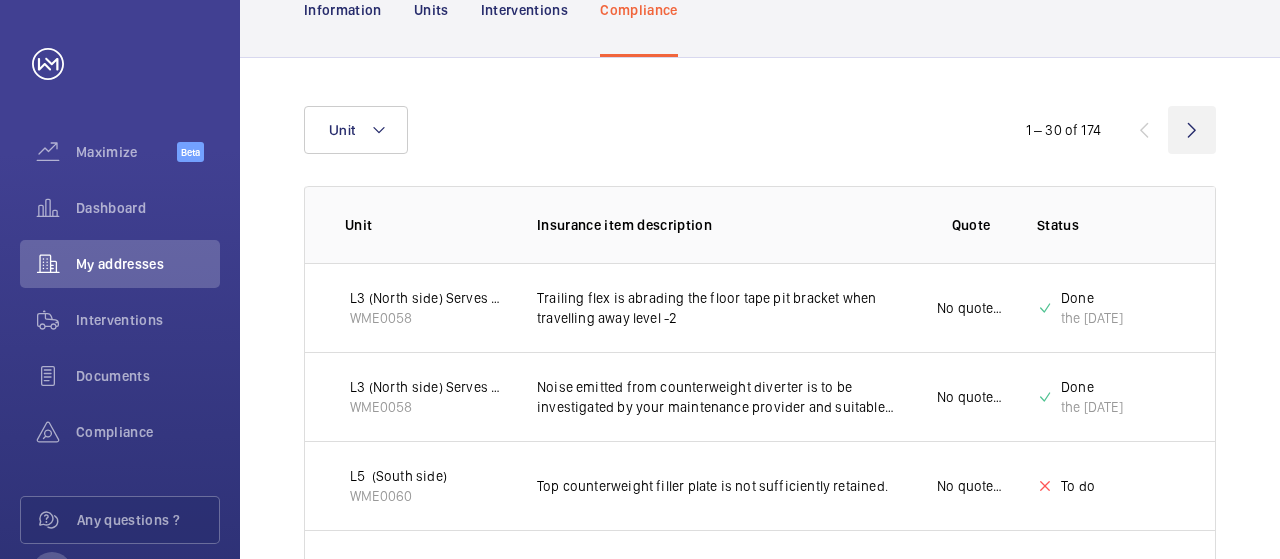 click 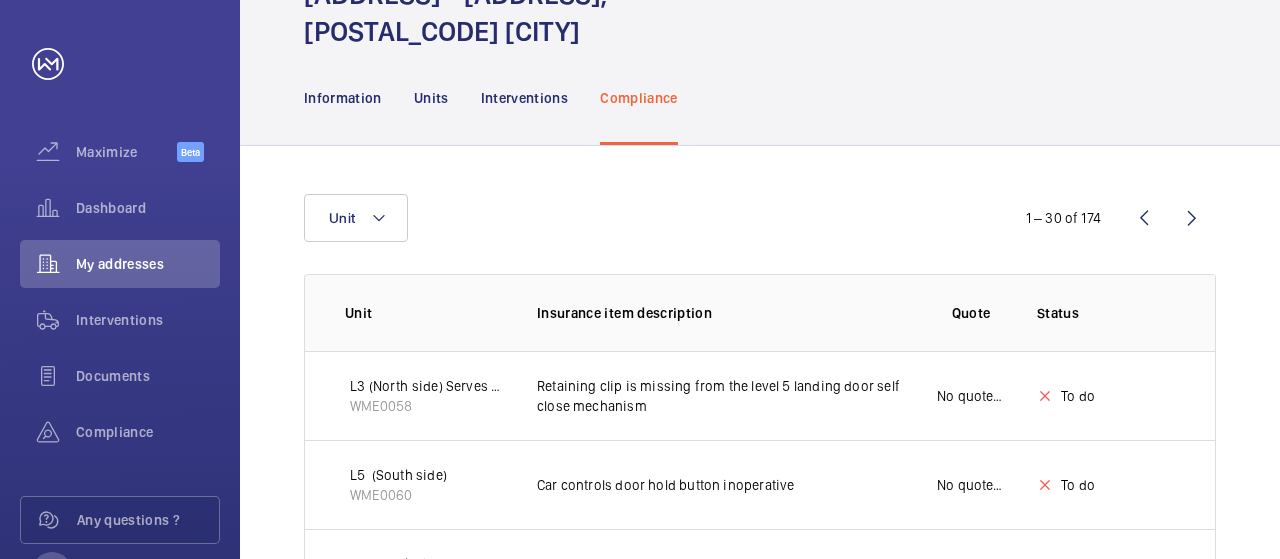 scroll, scrollTop: 0, scrollLeft: 0, axis: both 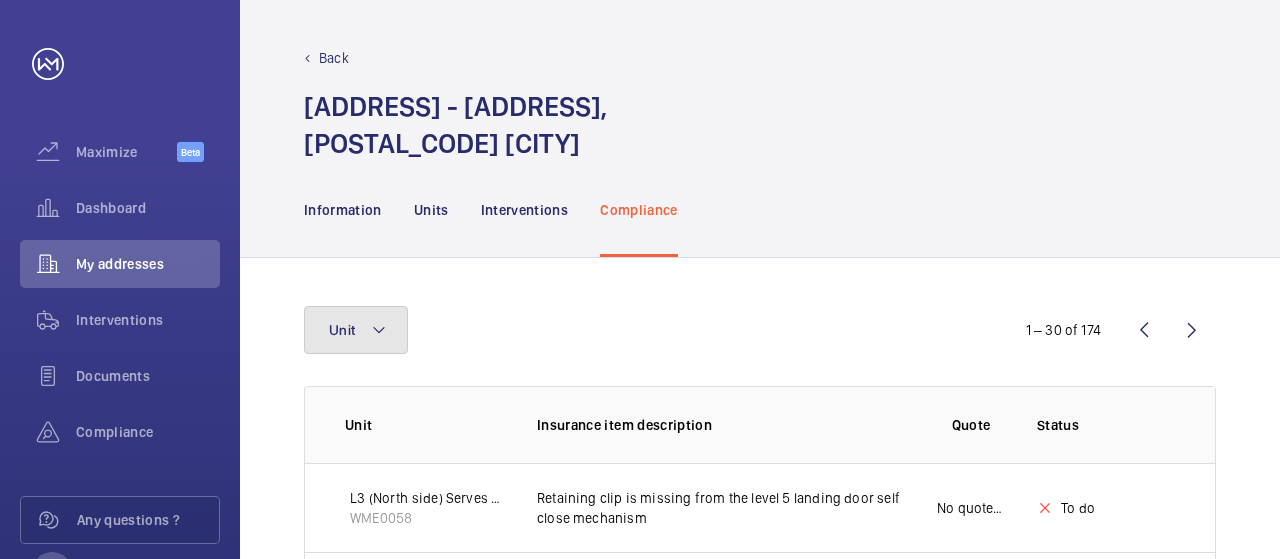 click on "Unit" 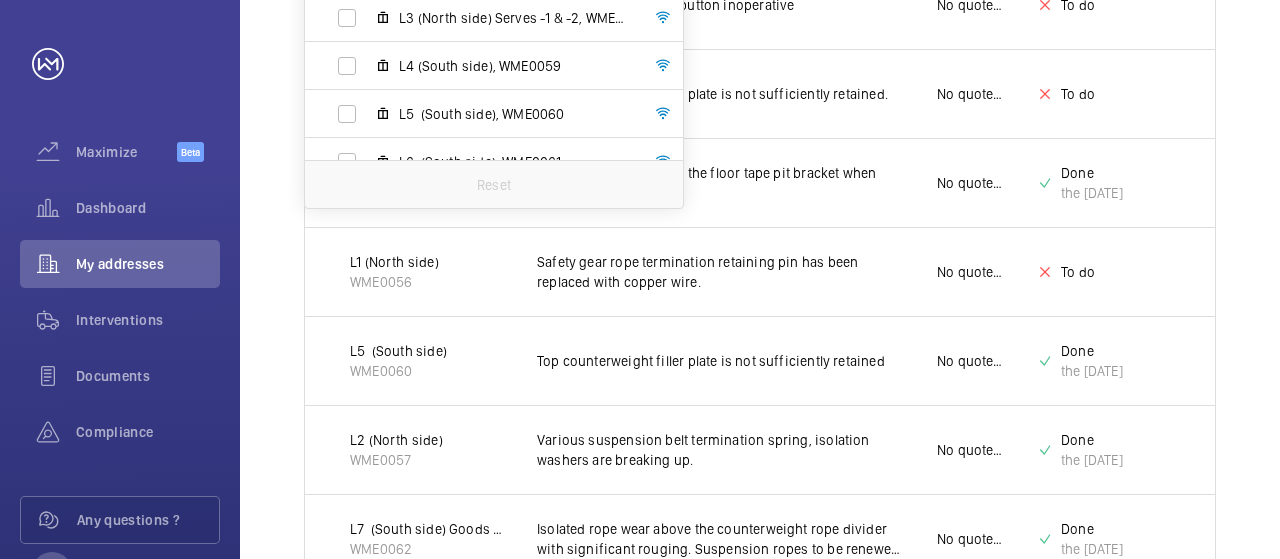 scroll, scrollTop: 600, scrollLeft: 0, axis: vertical 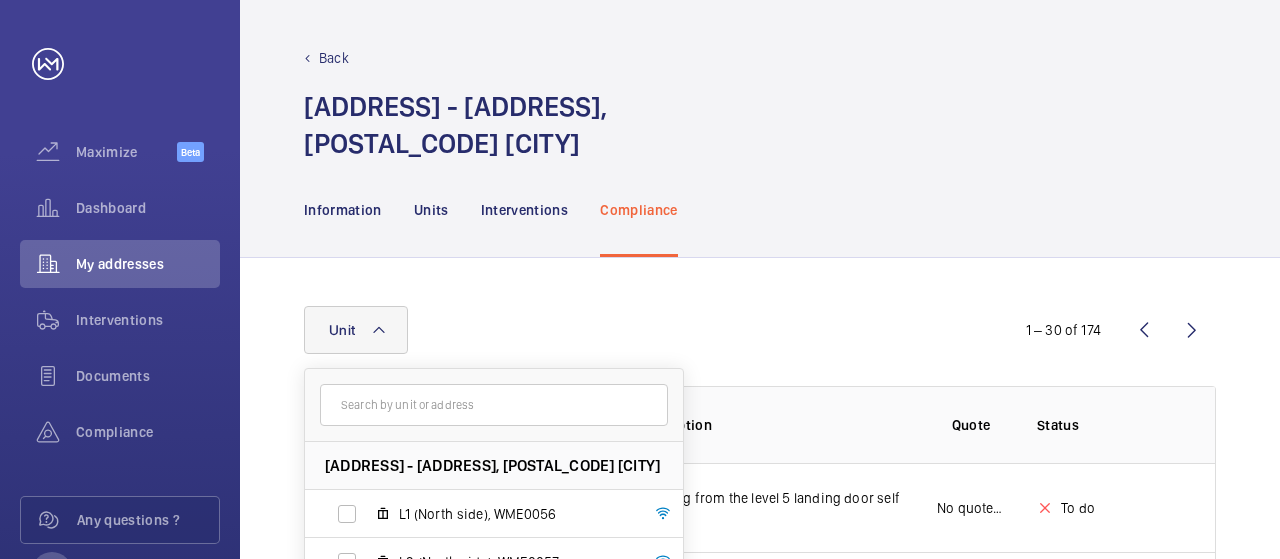 click on "[ADDRESS] - [ADDRESS], [POSTAL_CODE] [CITY]" 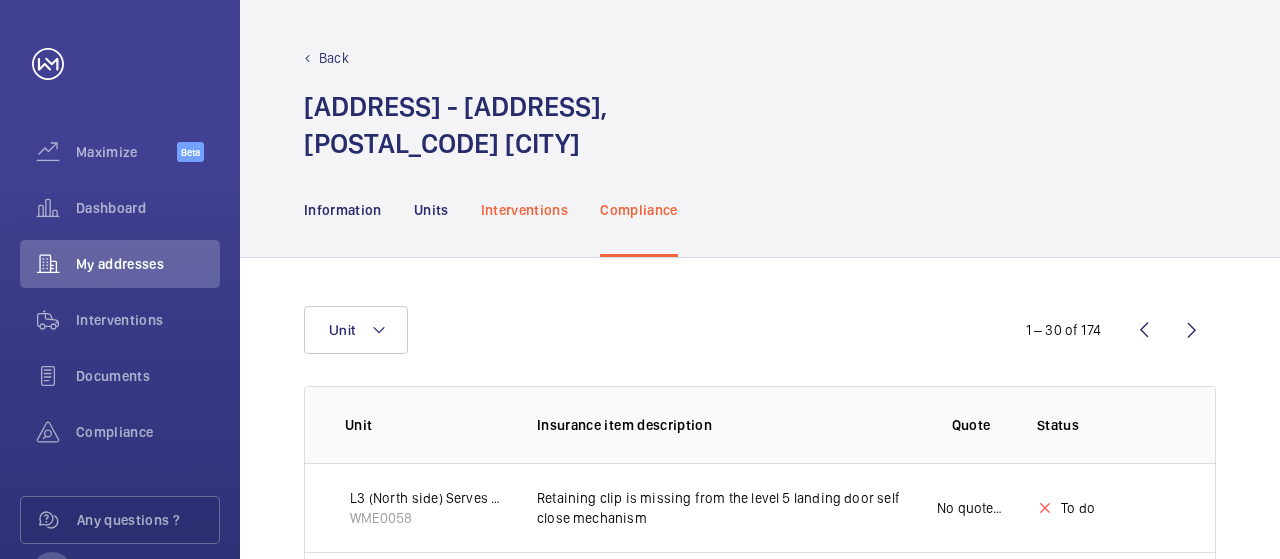 click on "Interventions" 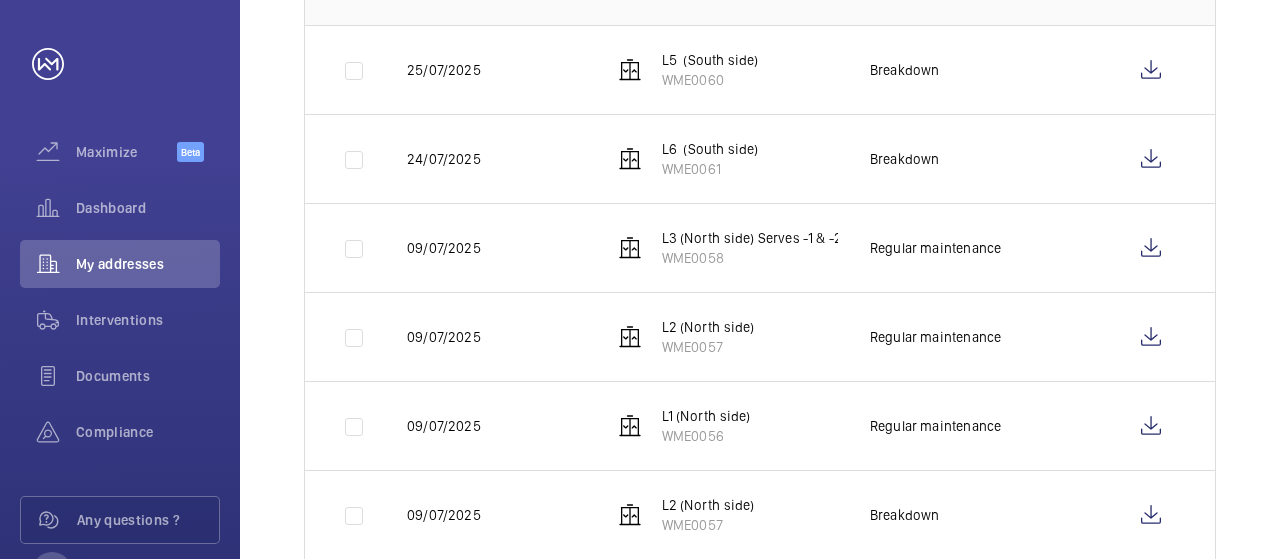 scroll, scrollTop: 0, scrollLeft: 0, axis: both 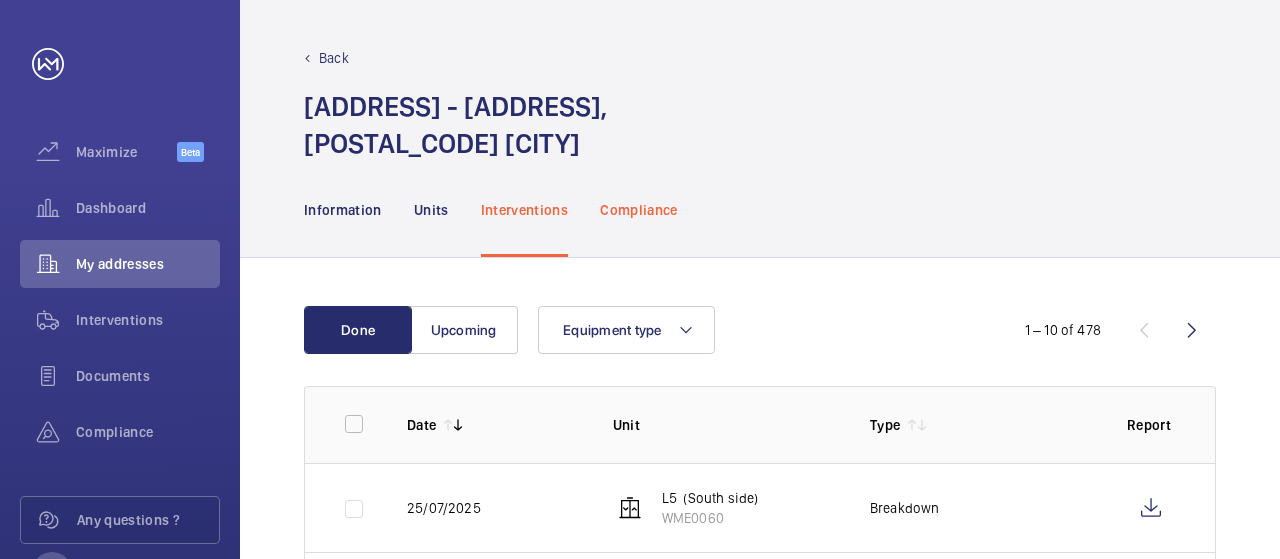 click on "Compliance" 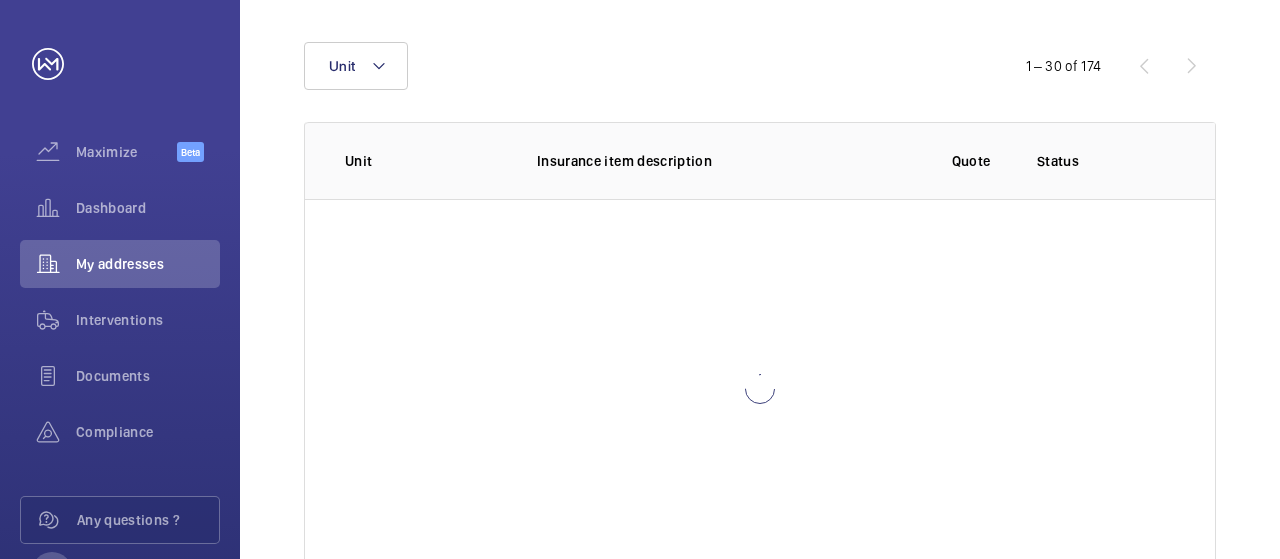 scroll, scrollTop: 300, scrollLeft: 0, axis: vertical 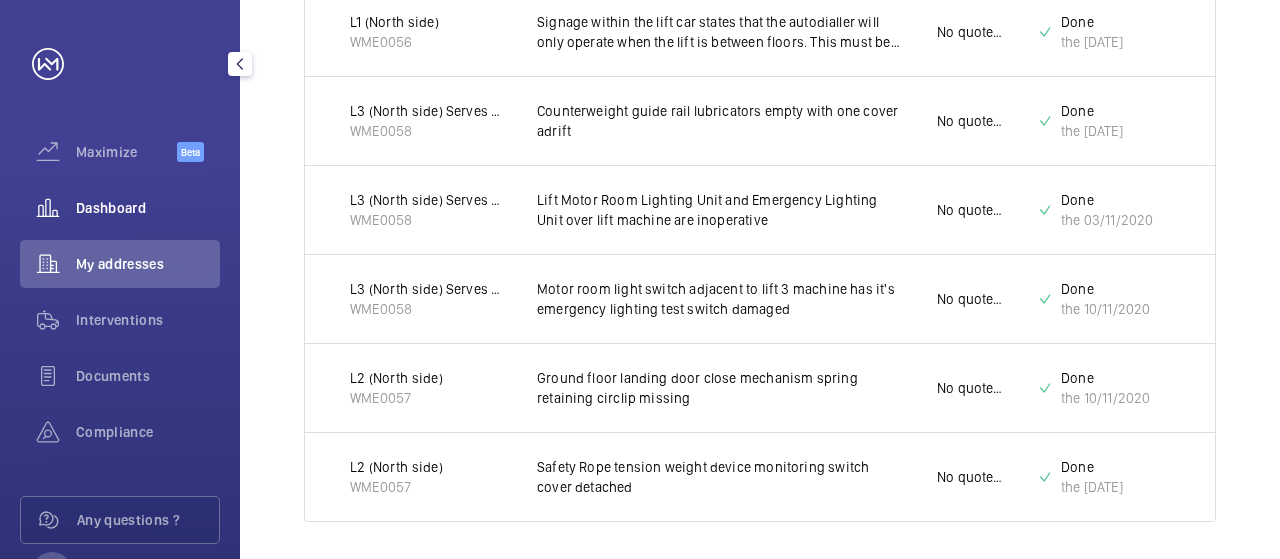 click on "Dashboard" 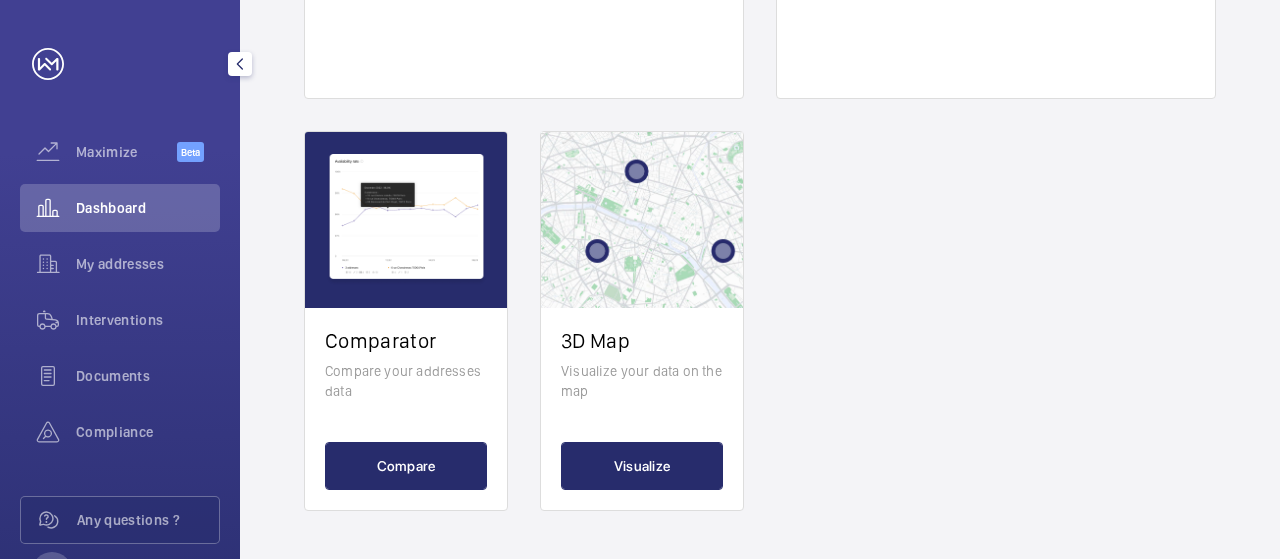 scroll, scrollTop: 0, scrollLeft: 0, axis: both 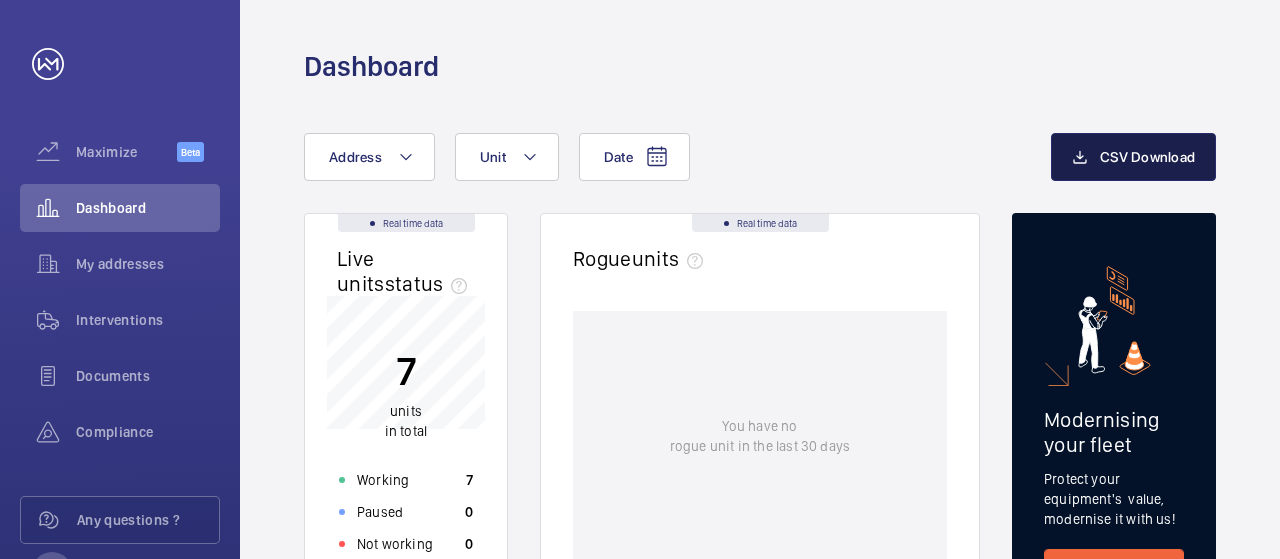 click on "CSV Download" 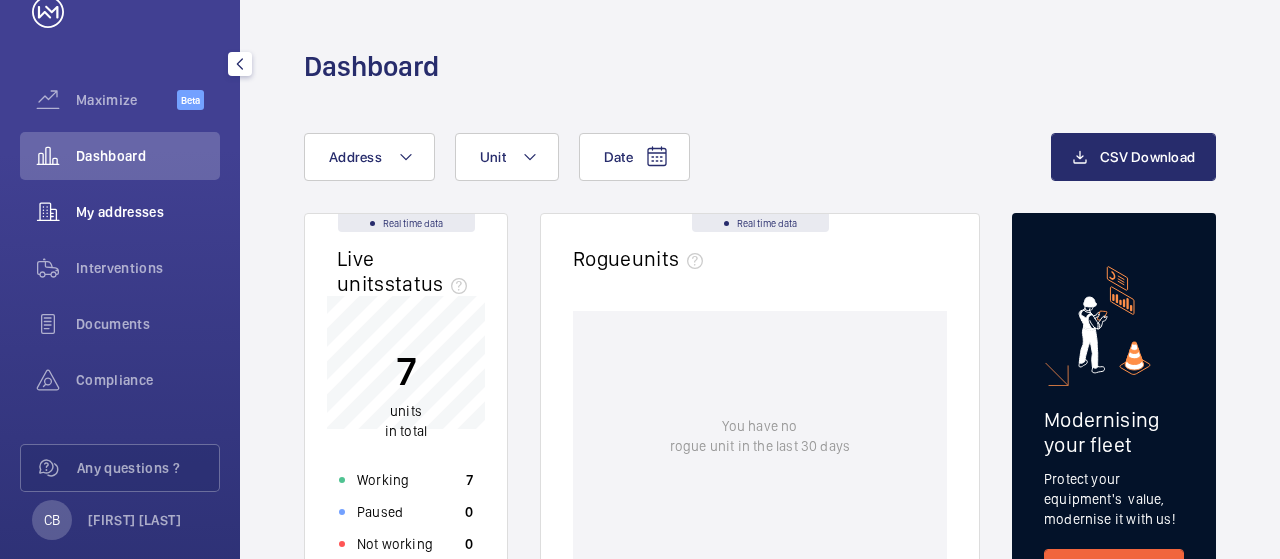scroll, scrollTop: 80, scrollLeft: 0, axis: vertical 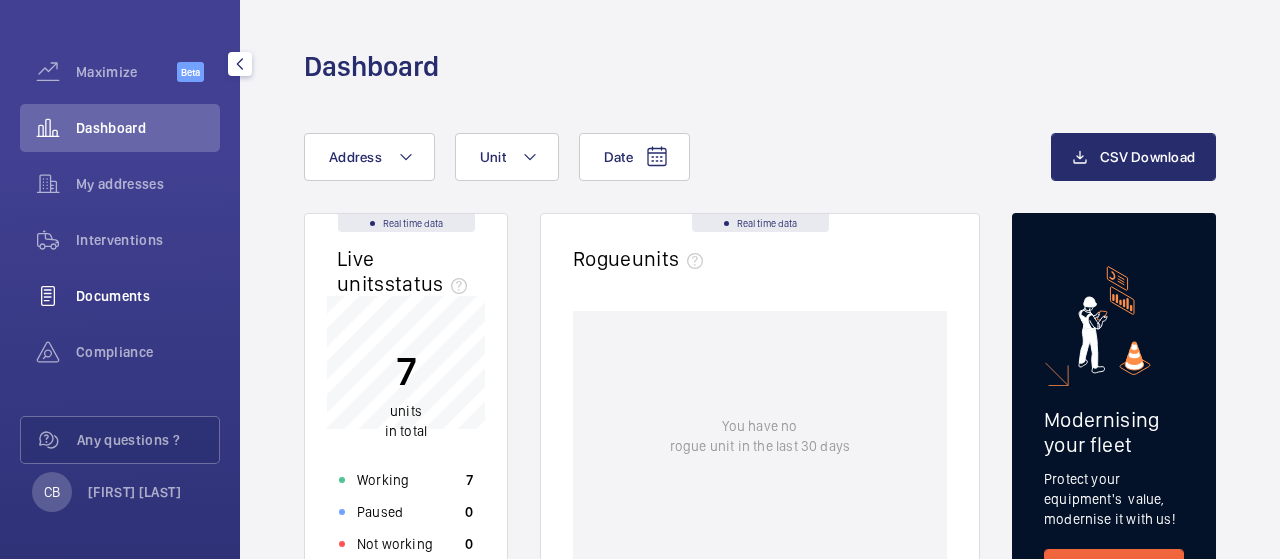 click on "Documents" 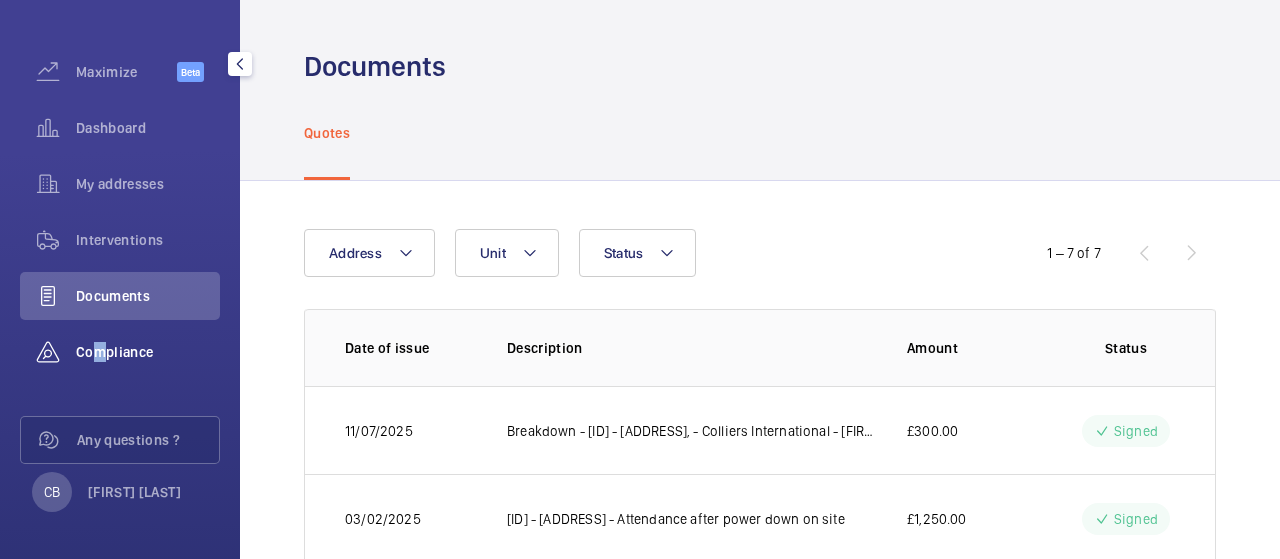 click on "Compliance" 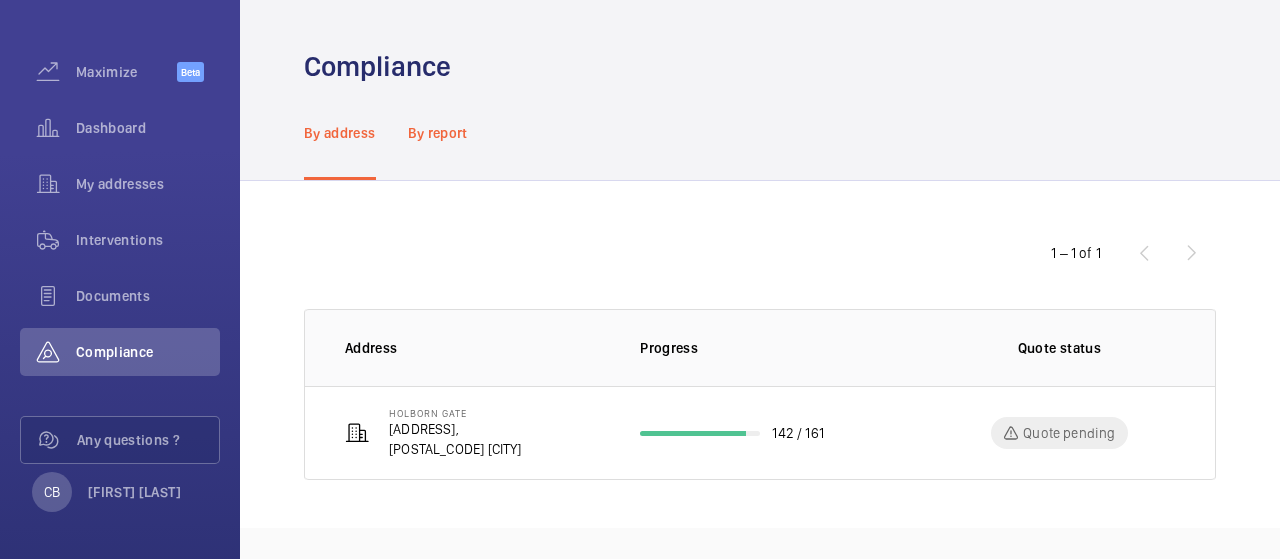 click on "By report" 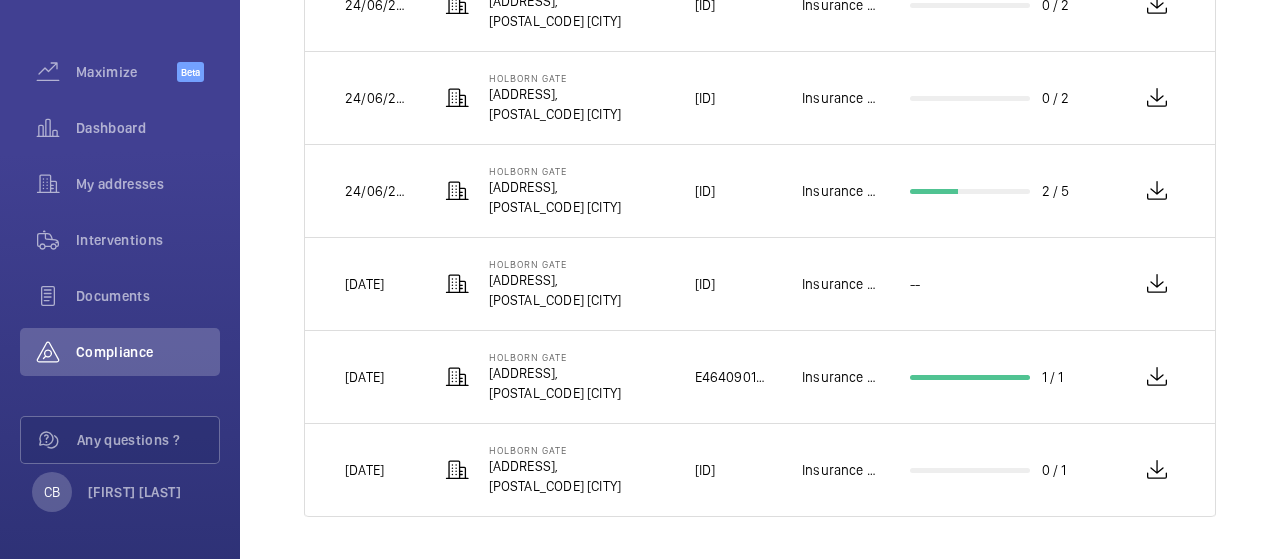 scroll, scrollTop: 802, scrollLeft: 0, axis: vertical 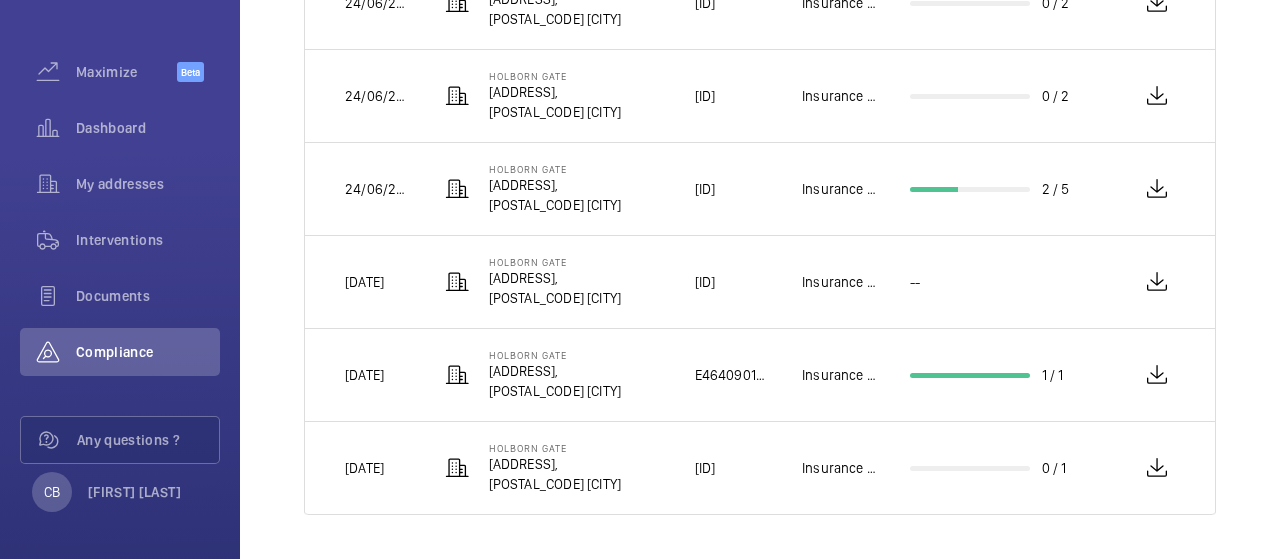 drag, startPoint x: 376, startPoint y: 281, endPoint x: 608, endPoint y: 303, distance: 233.04077 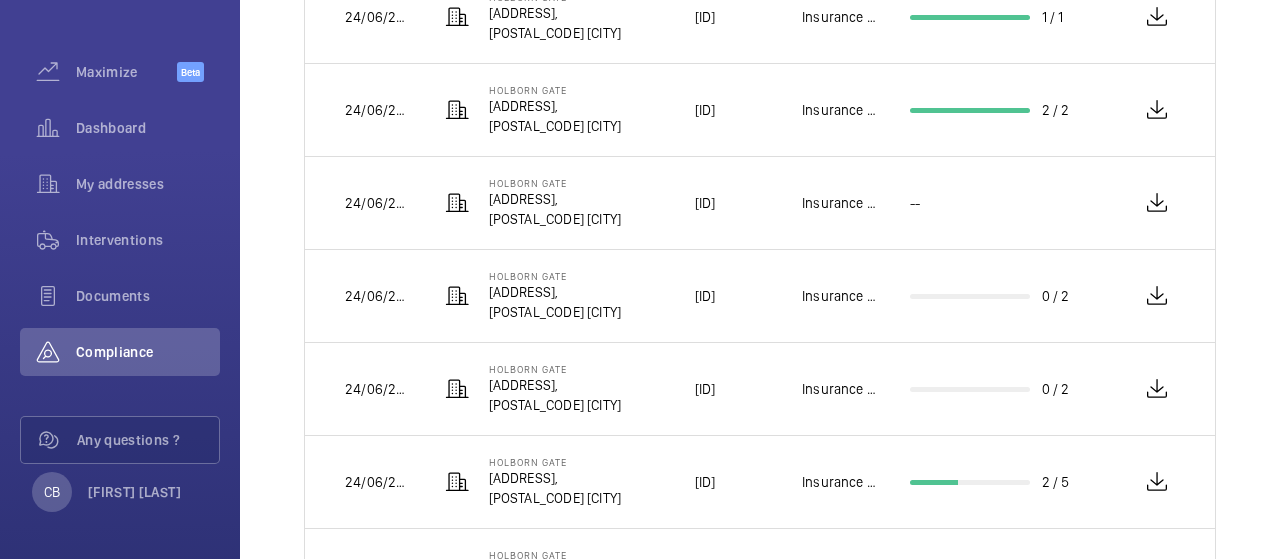 scroll, scrollTop: 402, scrollLeft: 0, axis: vertical 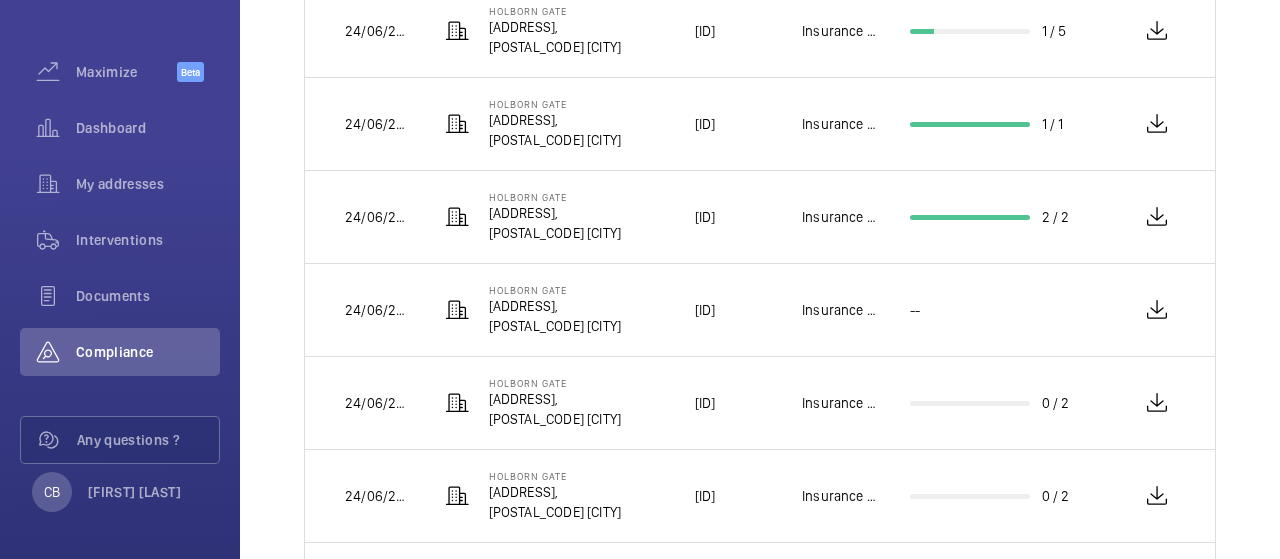 click on "1 / 1" 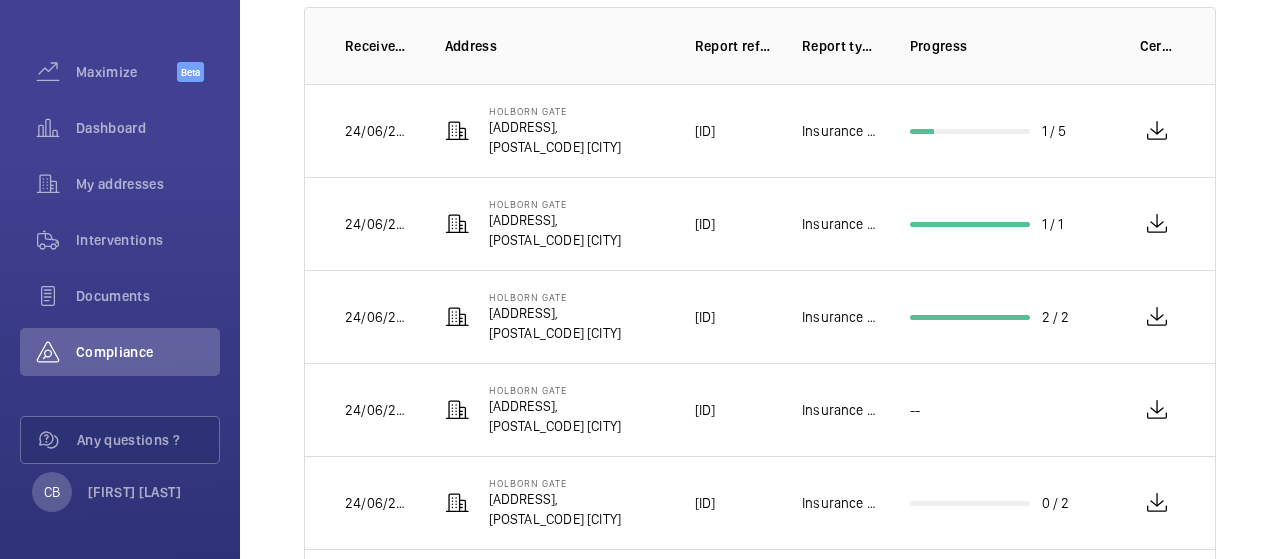 scroll, scrollTop: 0, scrollLeft: 0, axis: both 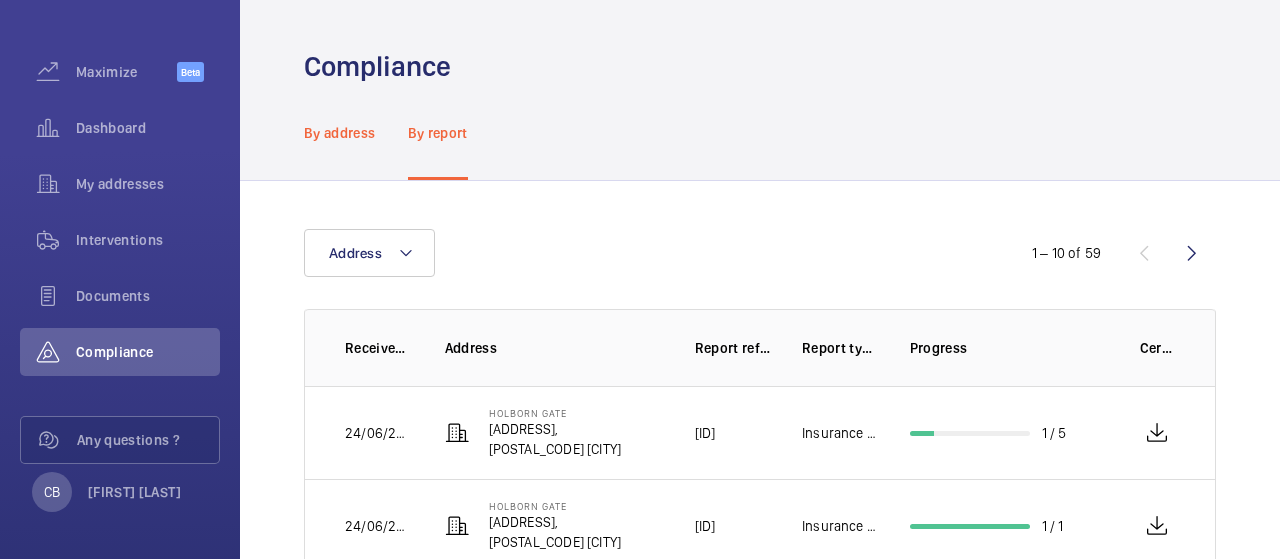click on "By address" 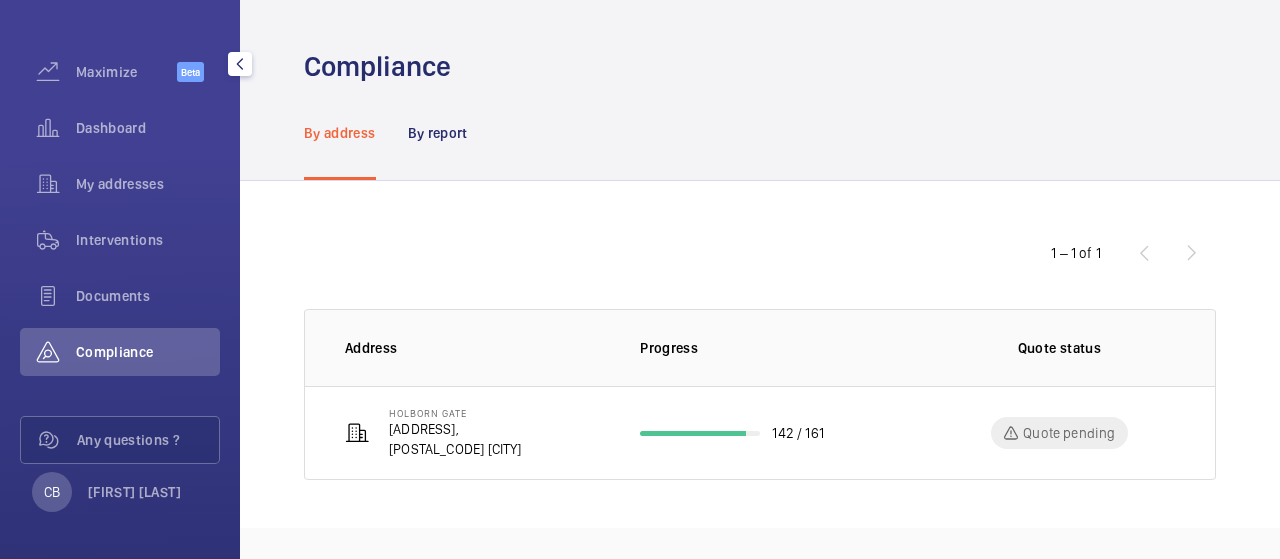click on "Compliance" 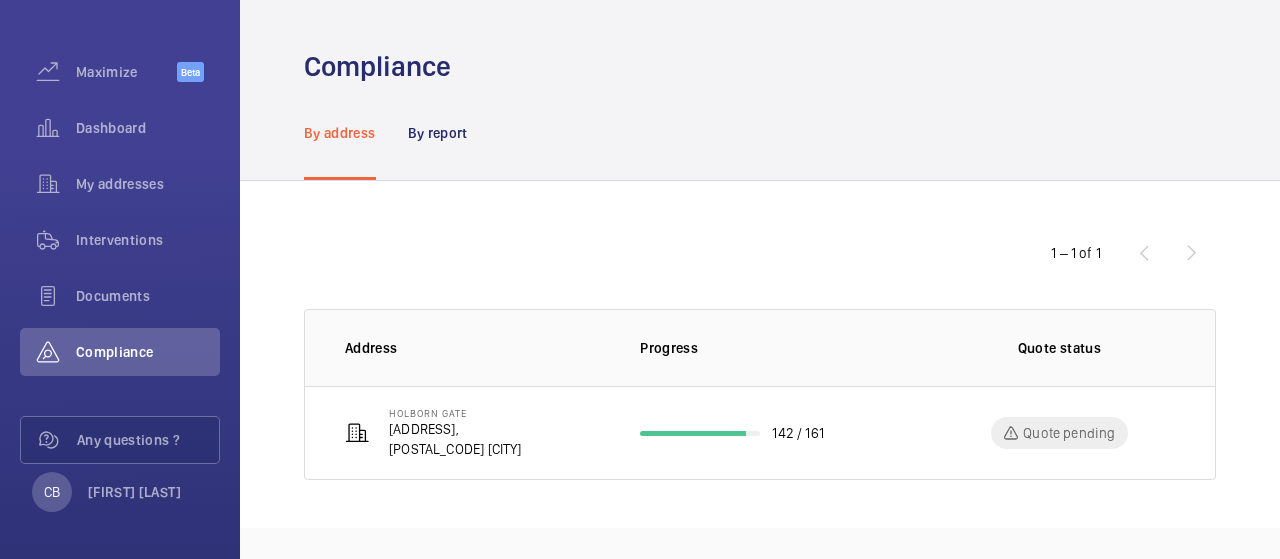 click on "By address" 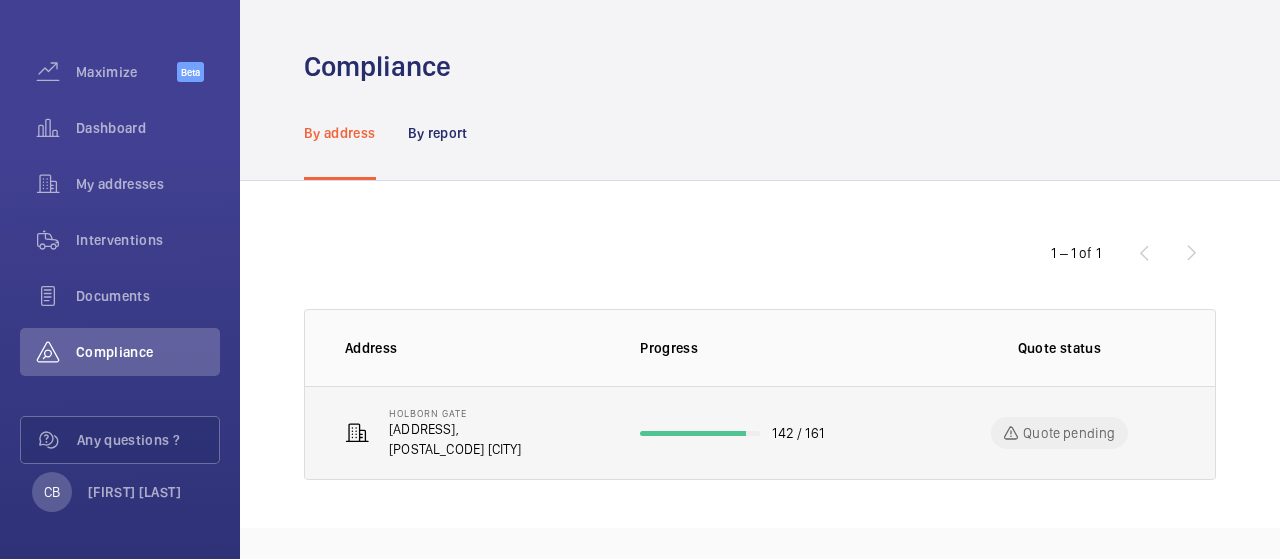 click on "[ADDRESS]," 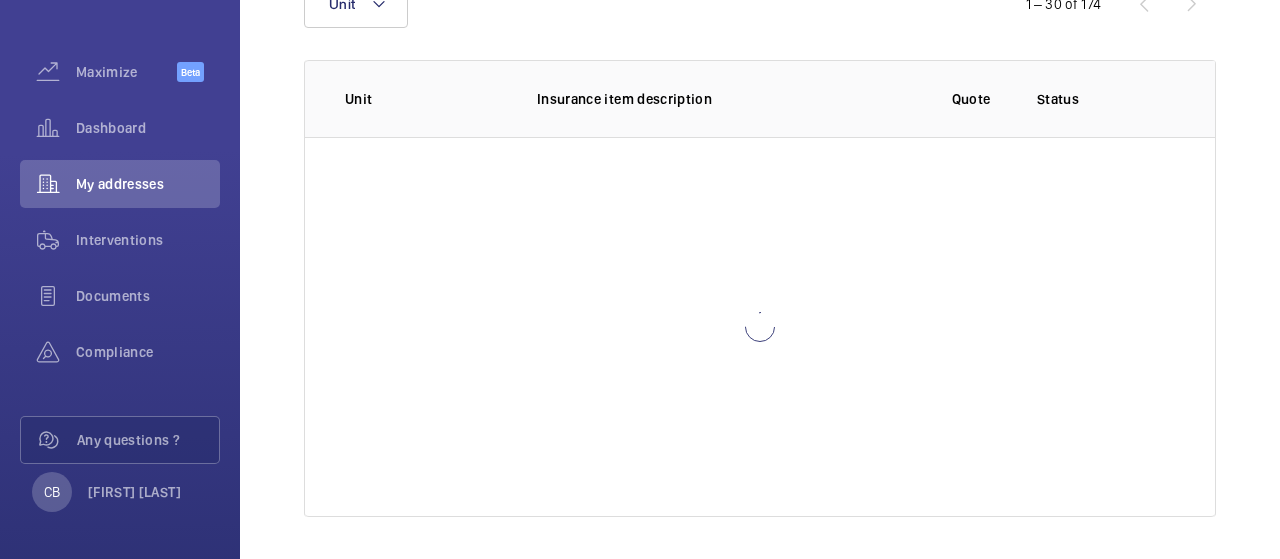 scroll, scrollTop: 331, scrollLeft: 0, axis: vertical 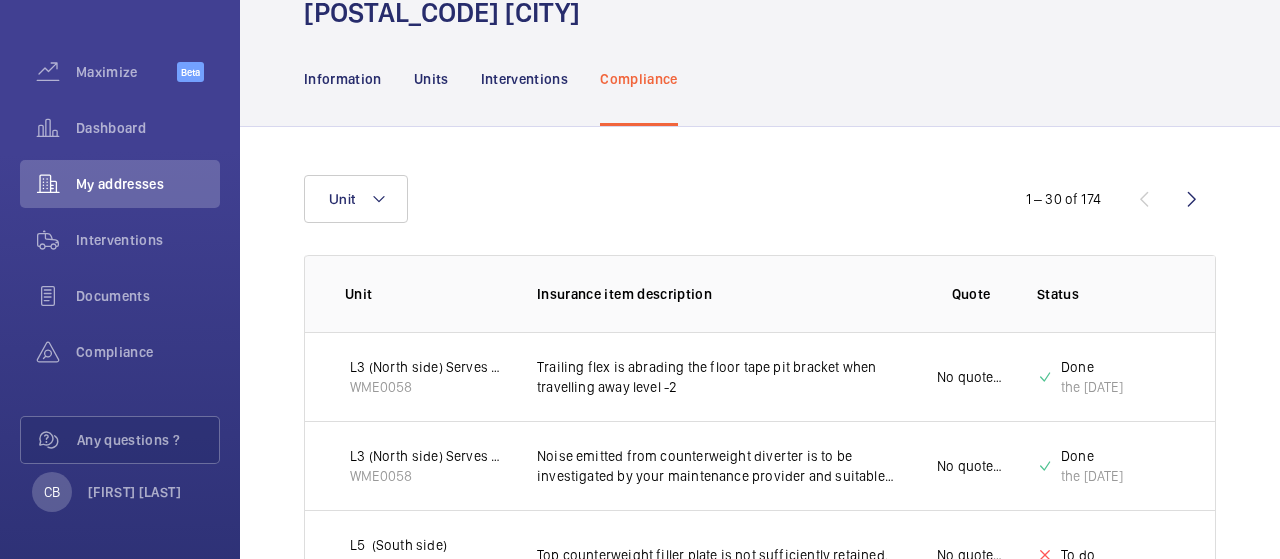 click on "Status" 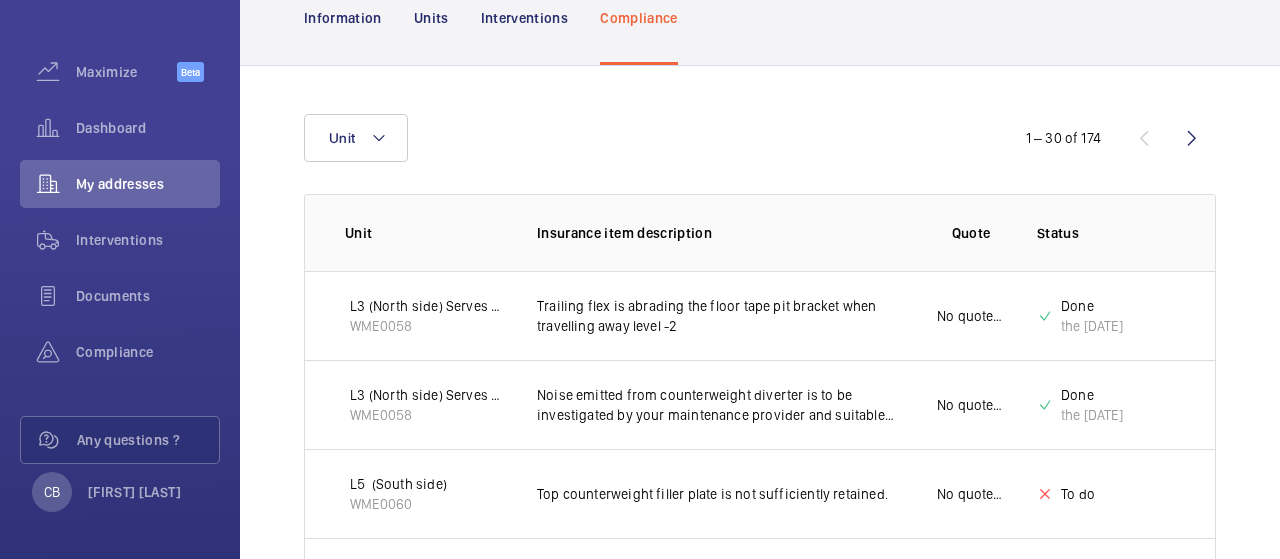 scroll, scrollTop: 12, scrollLeft: 0, axis: vertical 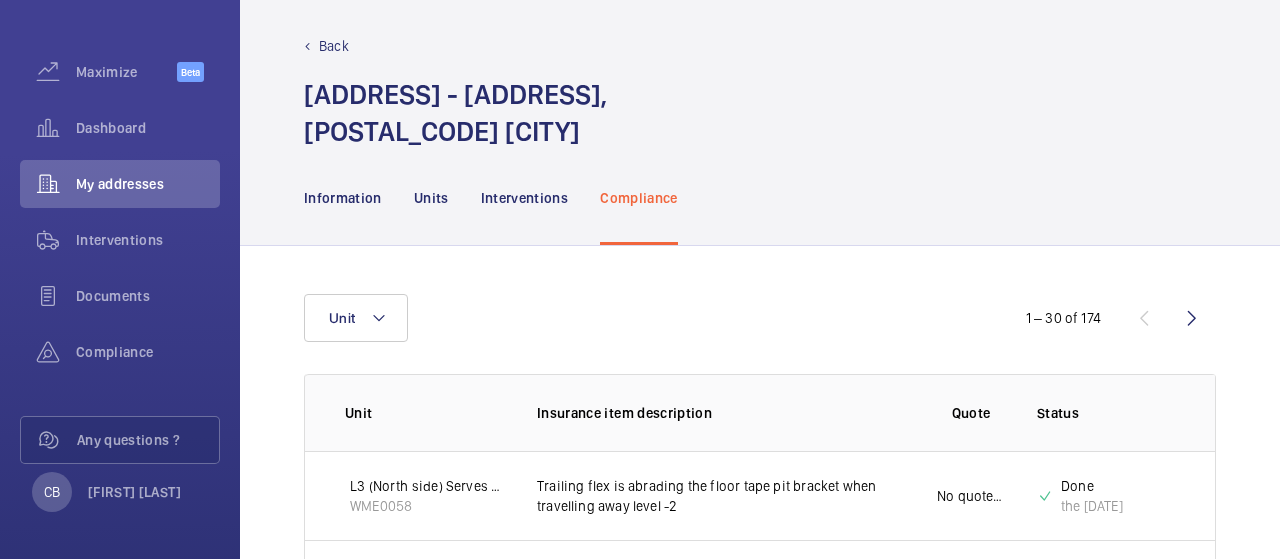 click 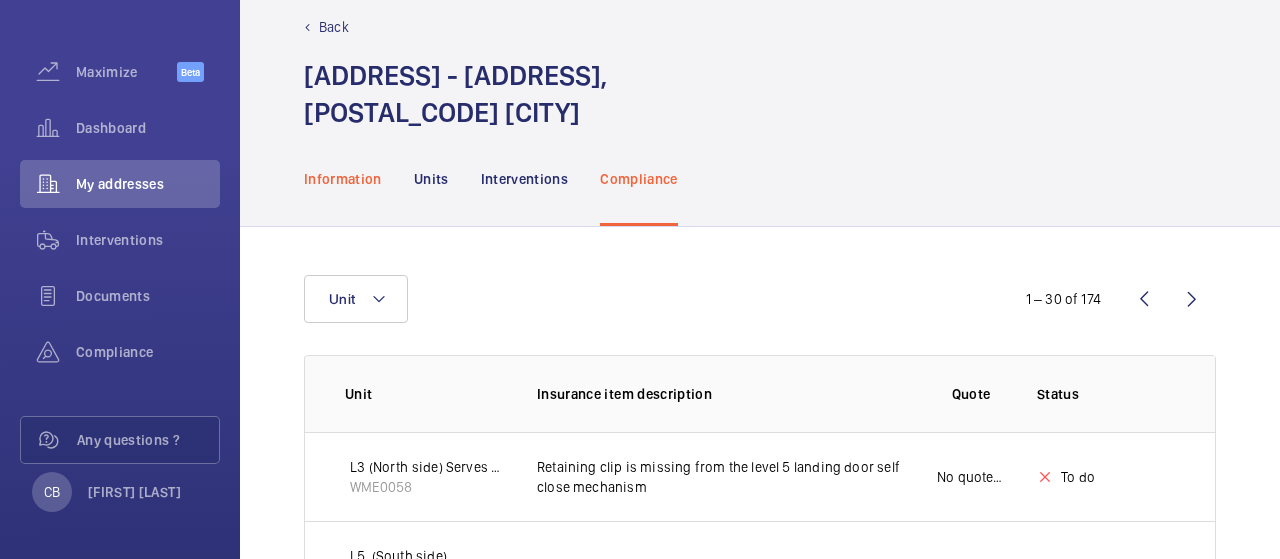 scroll, scrollTop: 0, scrollLeft: 0, axis: both 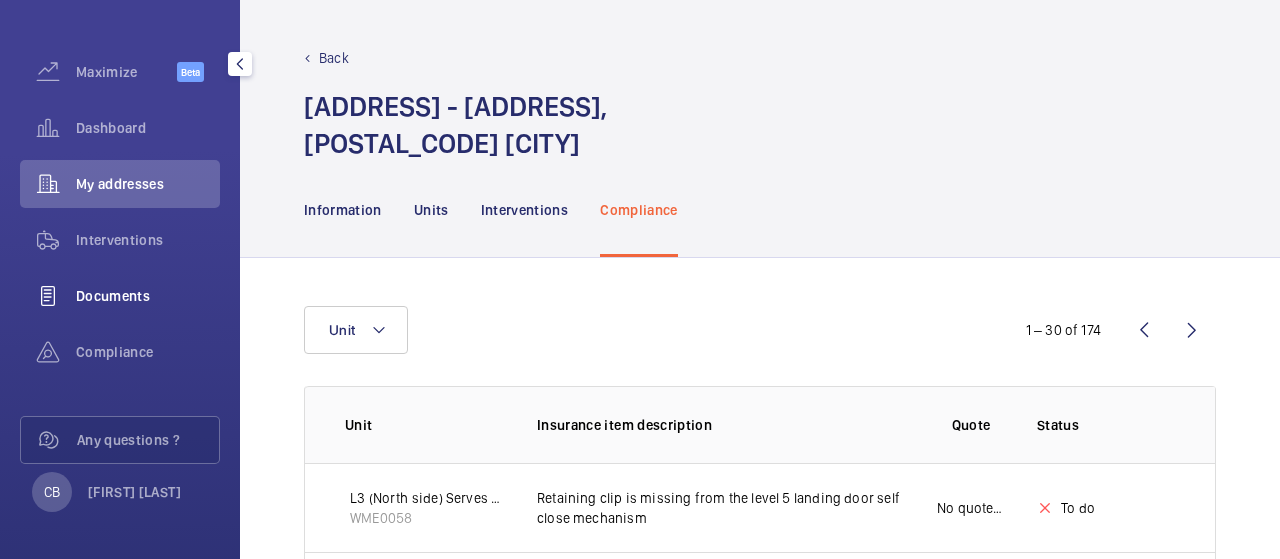 drag, startPoint x: 130, startPoint y: 289, endPoint x: 121, endPoint y: 297, distance: 12.0415945 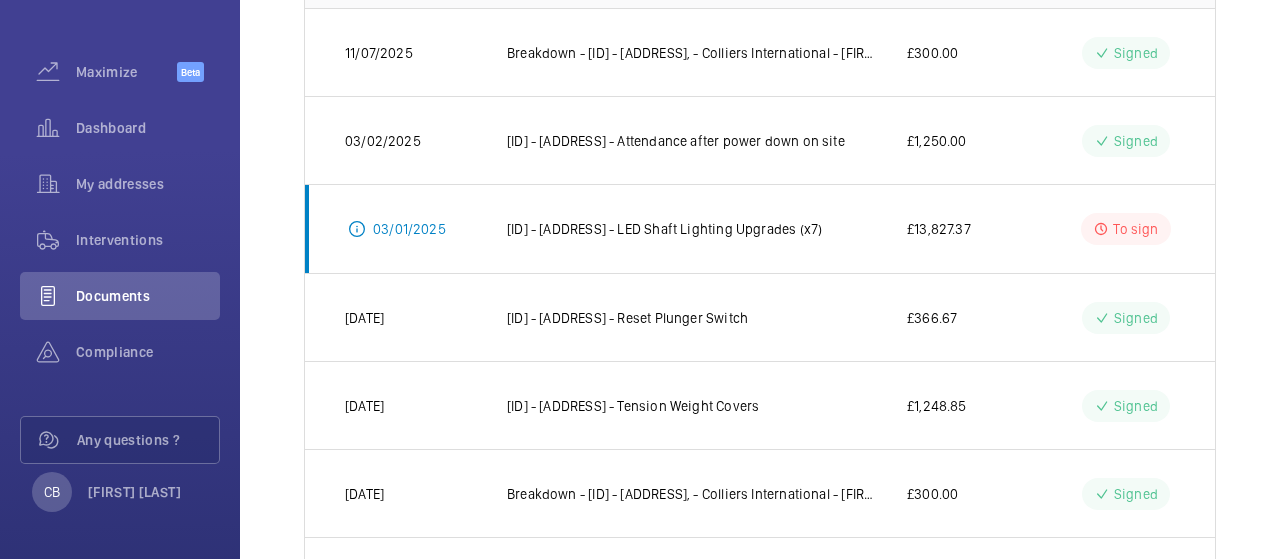 scroll, scrollTop: 400, scrollLeft: 0, axis: vertical 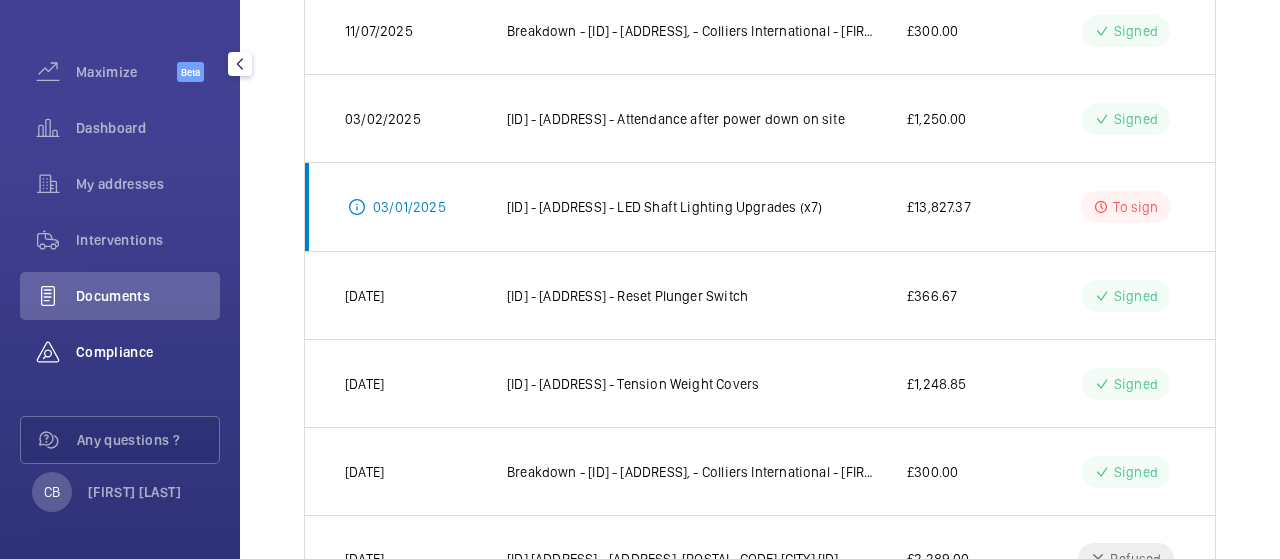 click on "Compliance" 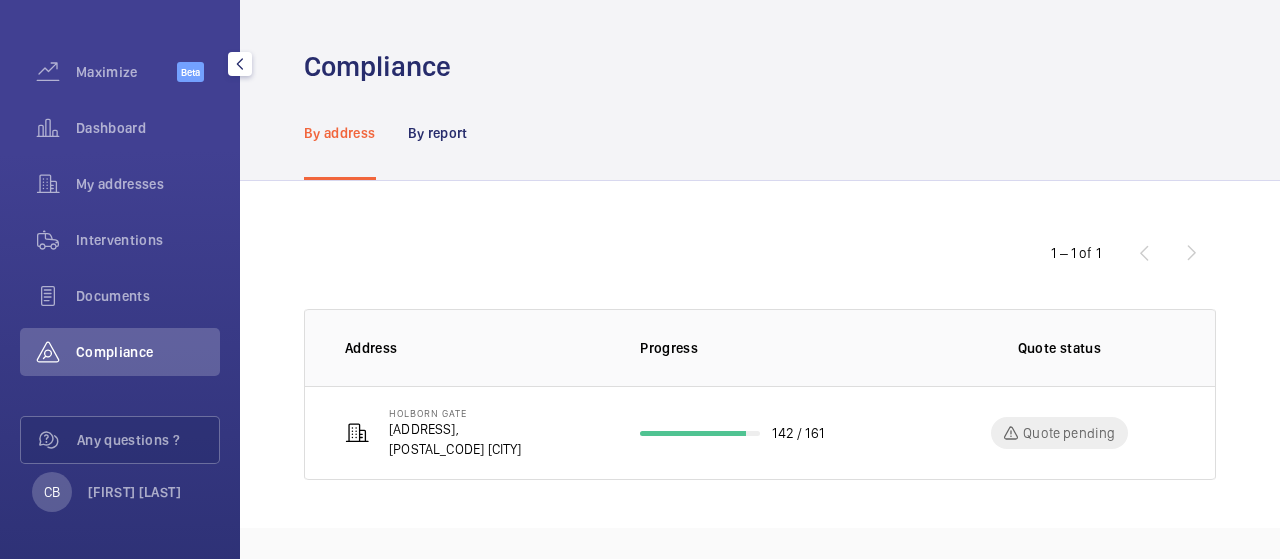 scroll, scrollTop: 0, scrollLeft: 0, axis: both 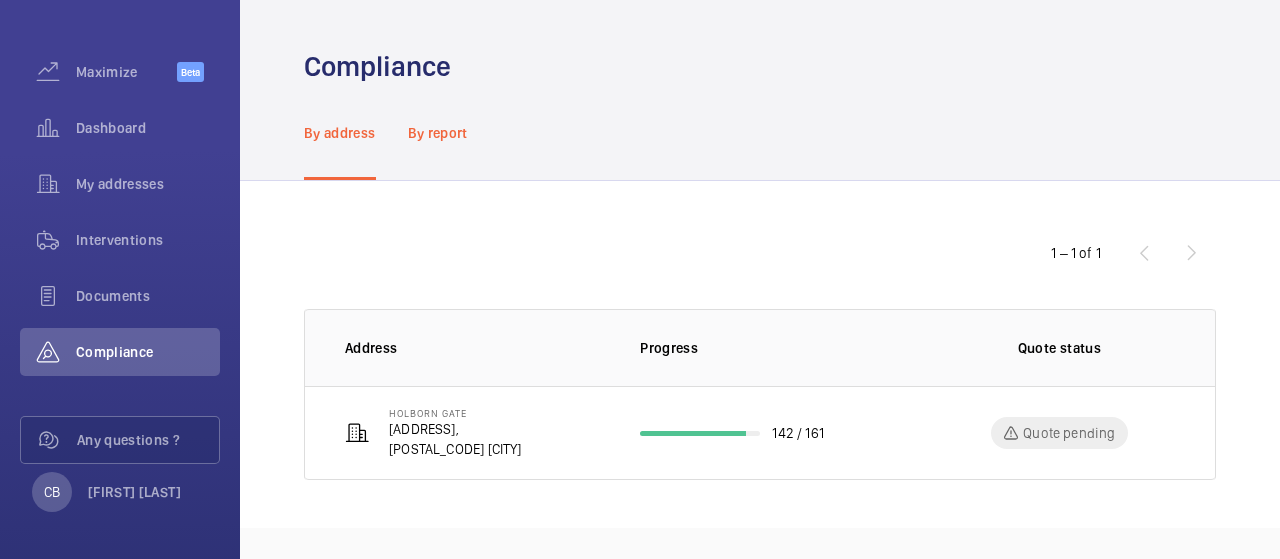 click on "By report" 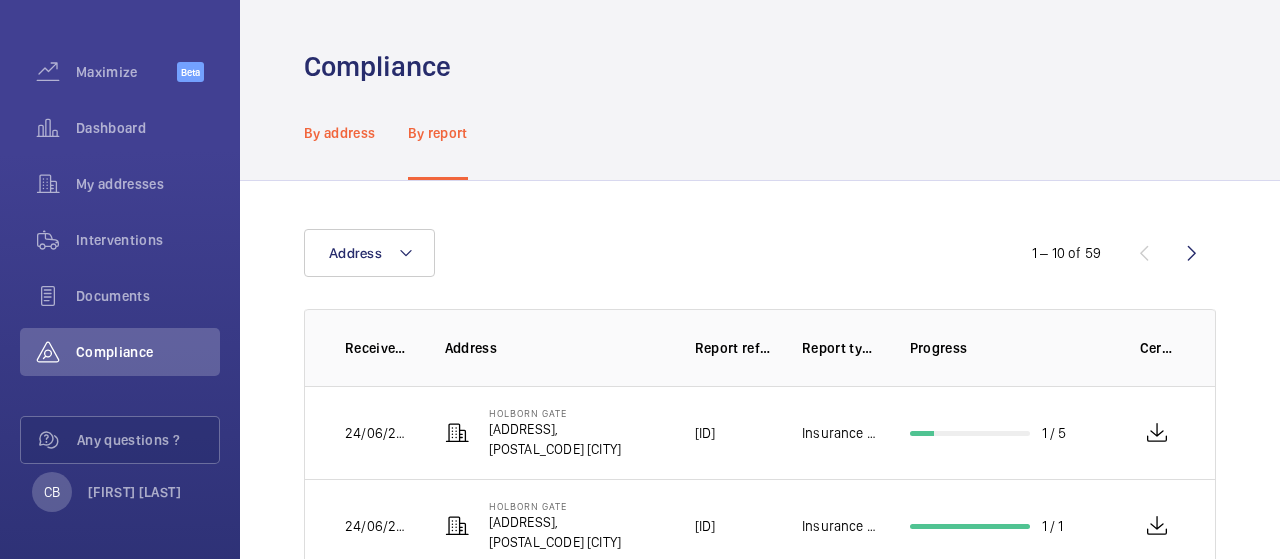 click on "By address" 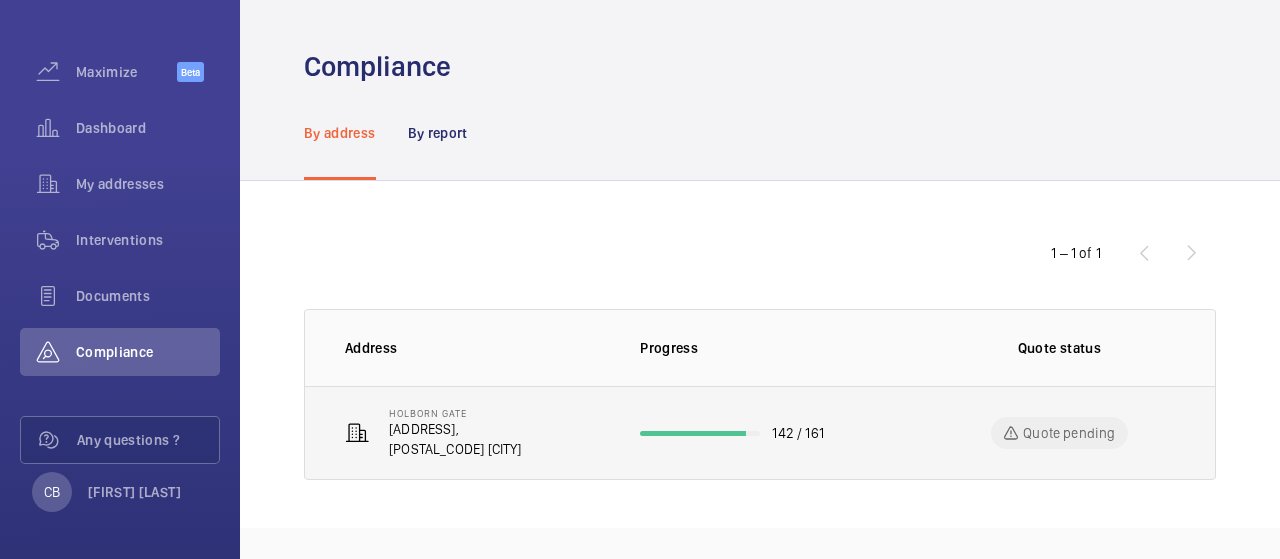 click on "[ADDRESS] [ADDRESS], [POSTAL_CODE] [CITY]" 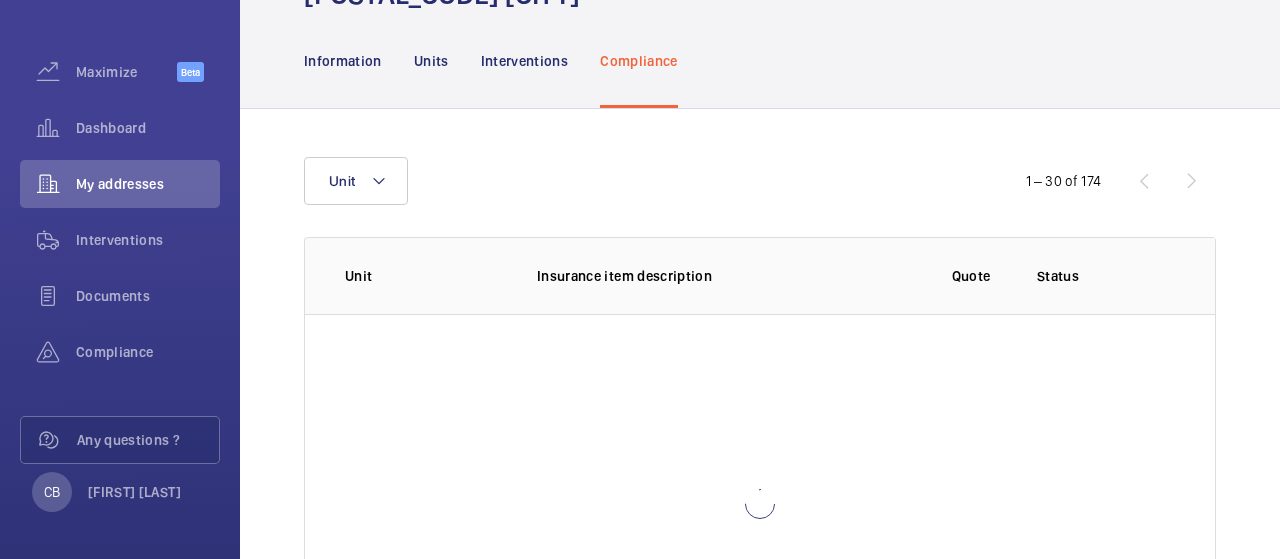 scroll, scrollTop: 300, scrollLeft: 0, axis: vertical 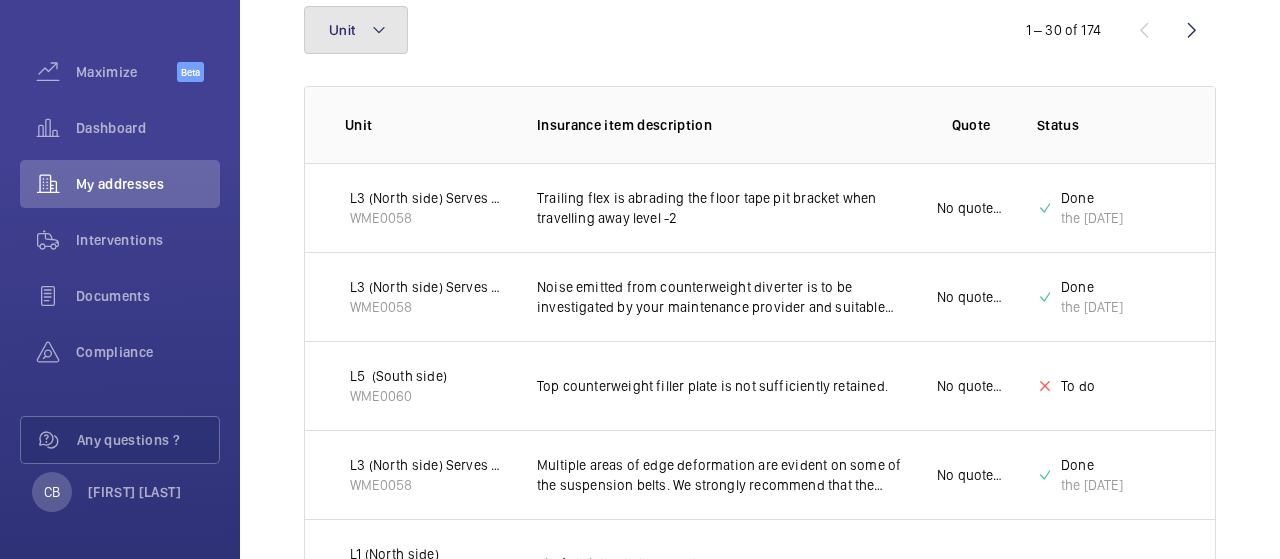 click on "Unit" 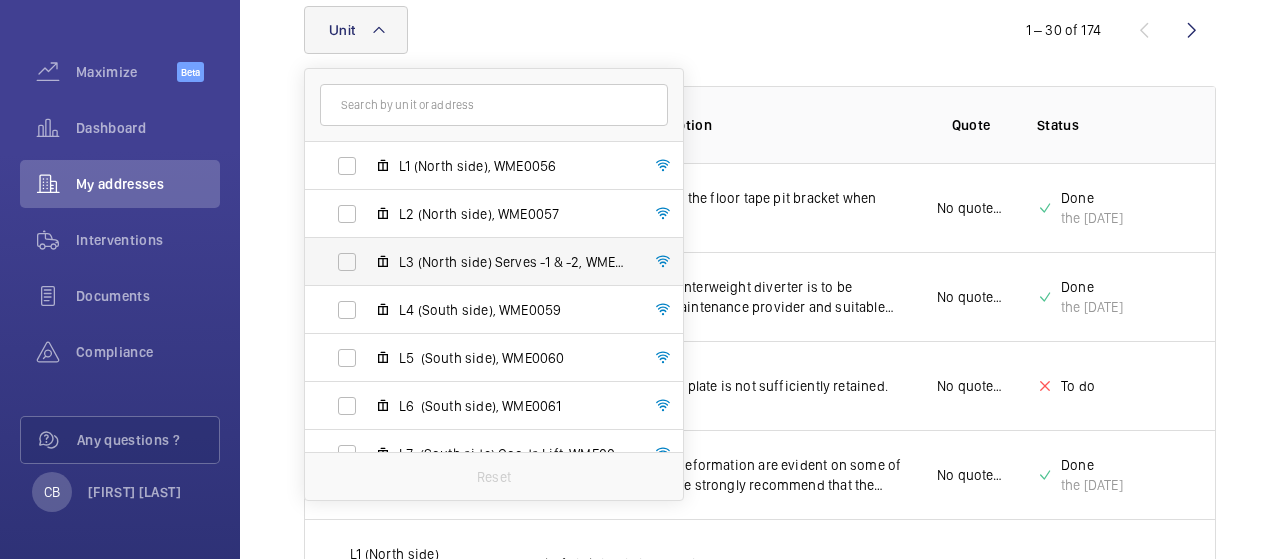 scroll, scrollTop: 74, scrollLeft: 0, axis: vertical 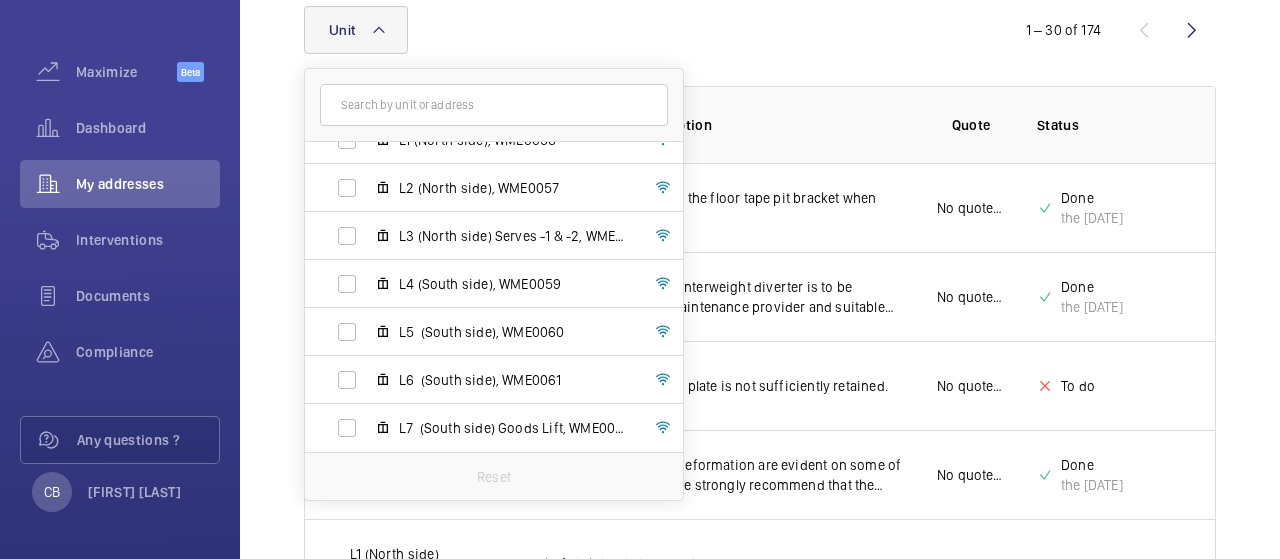 click 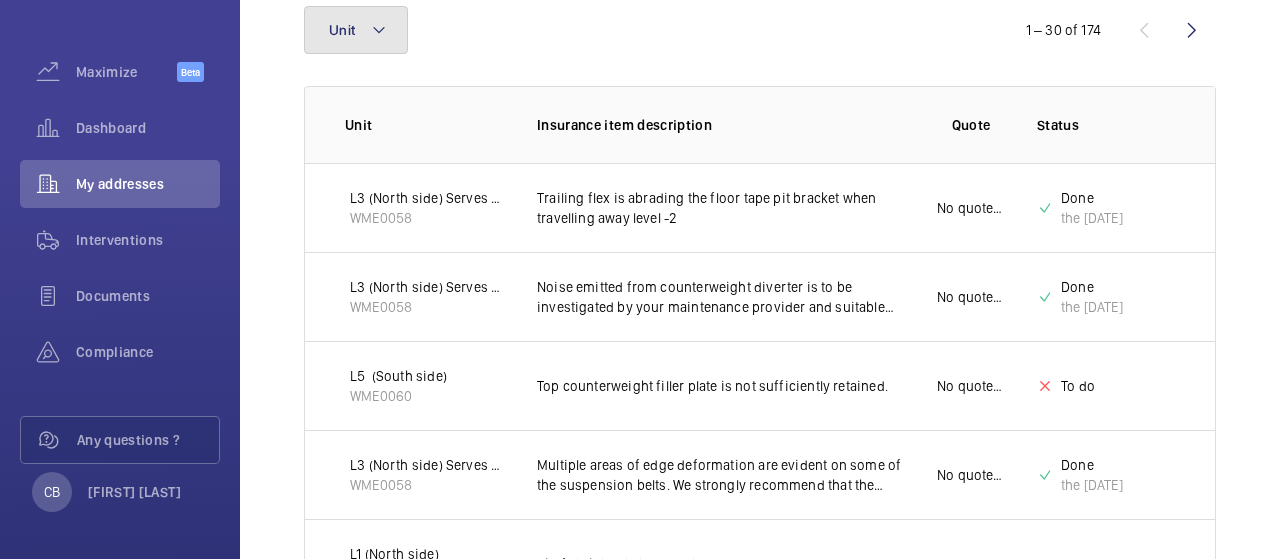 click 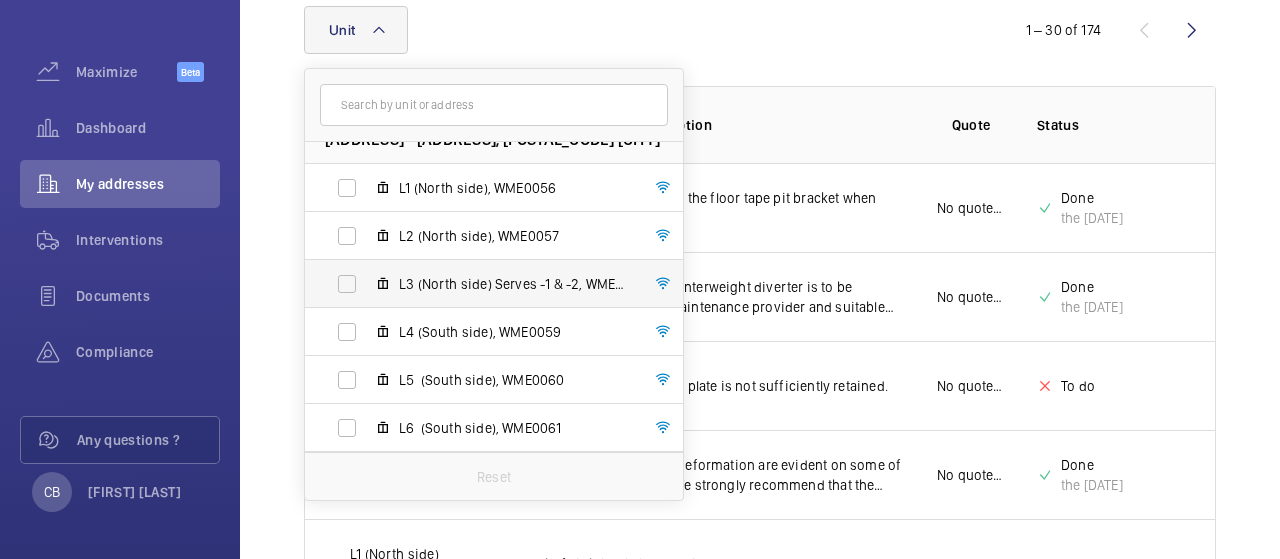 scroll, scrollTop: 0, scrollLeft: 0, axis: both 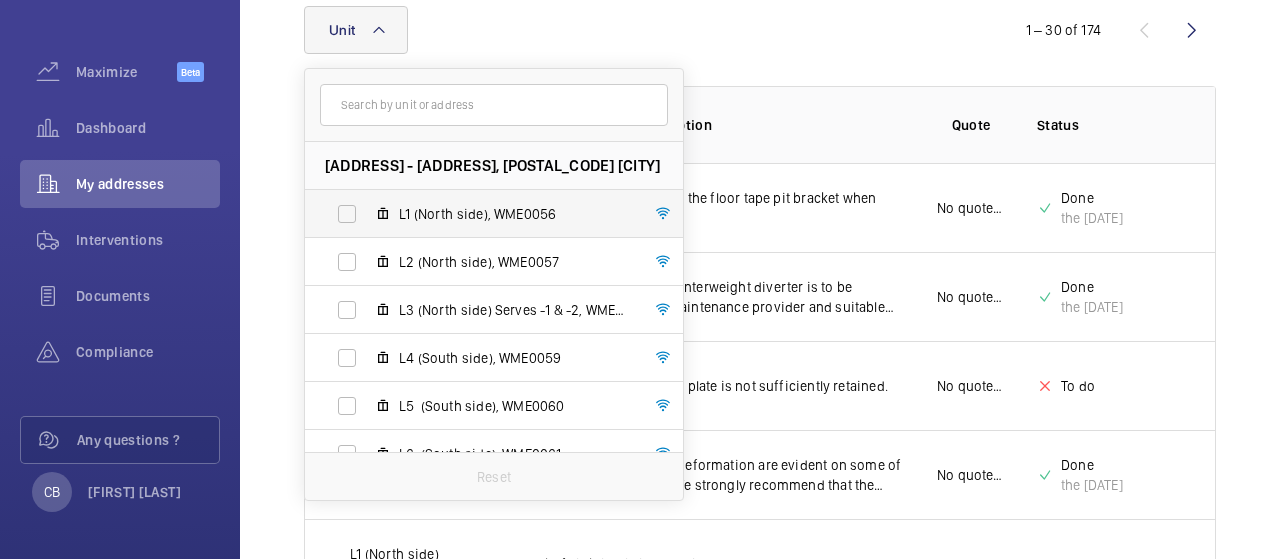 click on "L1 (North side), WME0056" at bounding box center [478, 214] 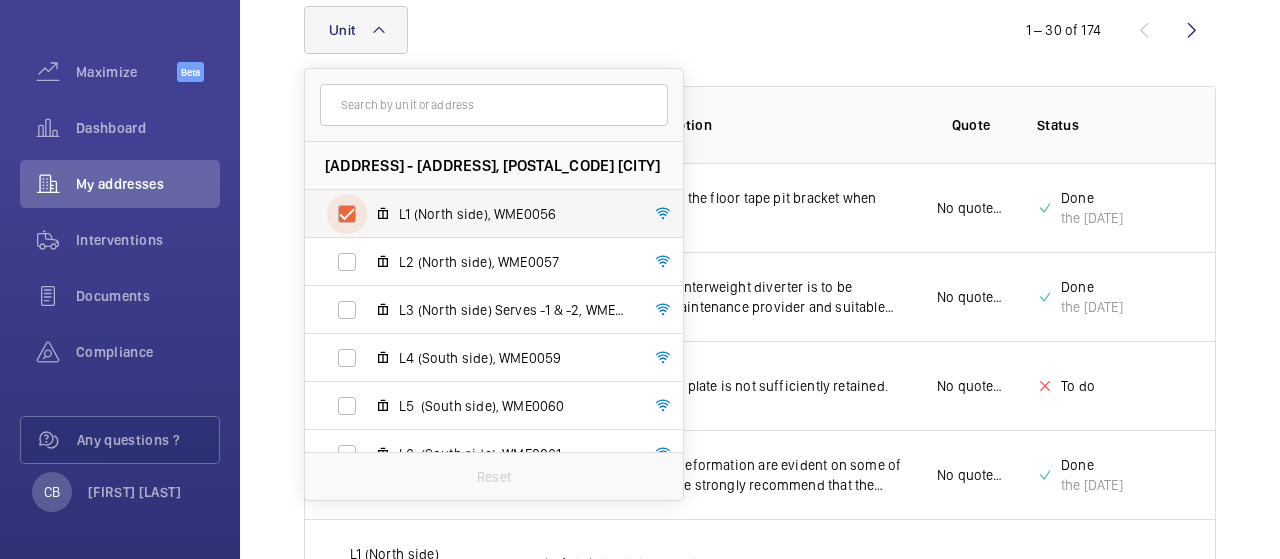 checkbox on "true" 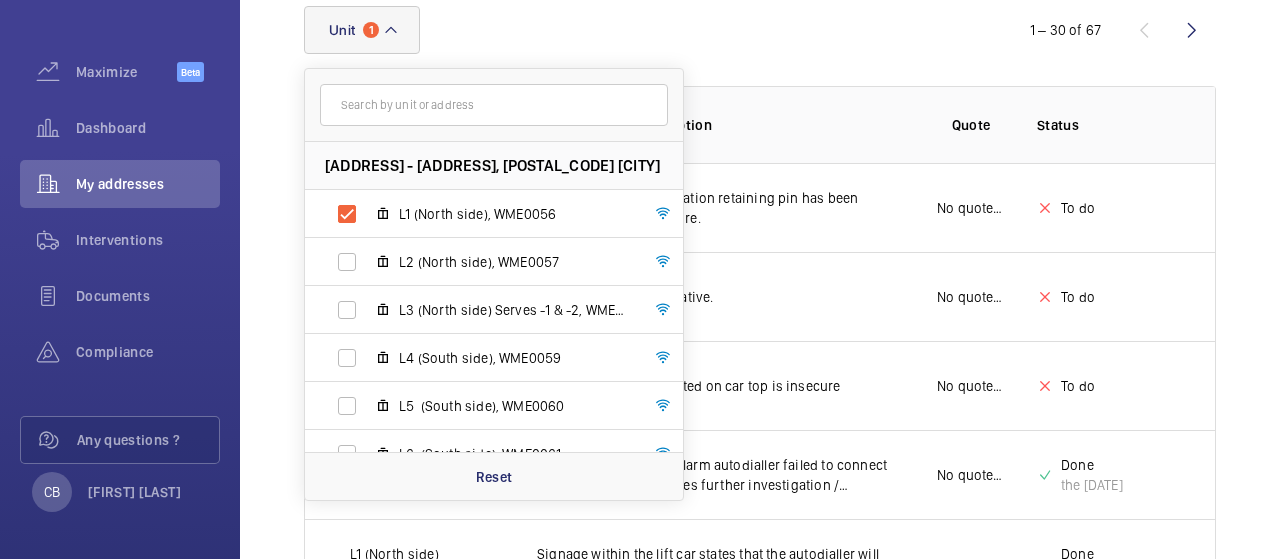 click on "[ADDRESS] [ADDRESS], [POSTAL_CODE] [CITY] [ID] [ID] [ID] Serves -1 & -2, [ID] [ID] [ID] [ID] [ID] [ID] Reset" 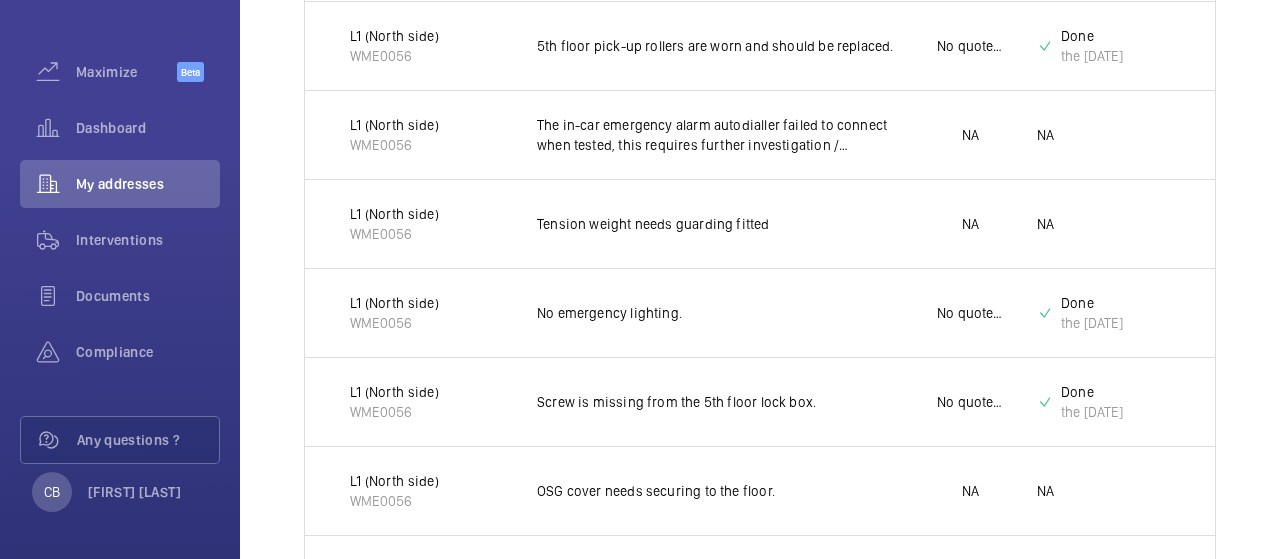 scroll, scrollTop: 2612, scrollLeft: 0, axis: vertical 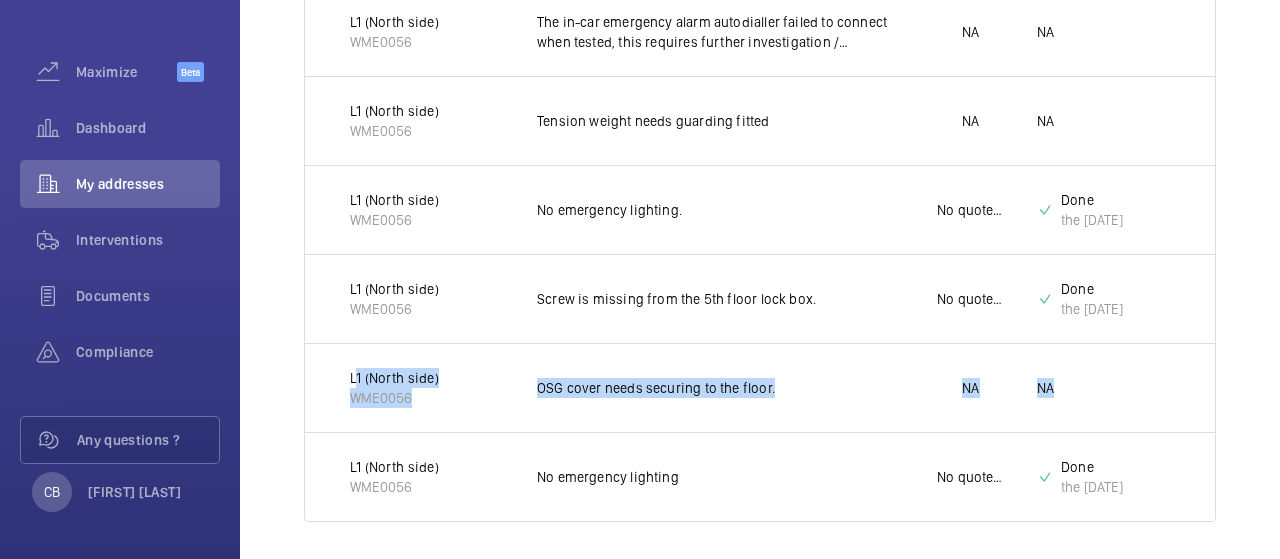 drag, startPoint x: 1092, startPoint y: 382, endPoint x: 376, endPoint y: 353, distance: 716.58704 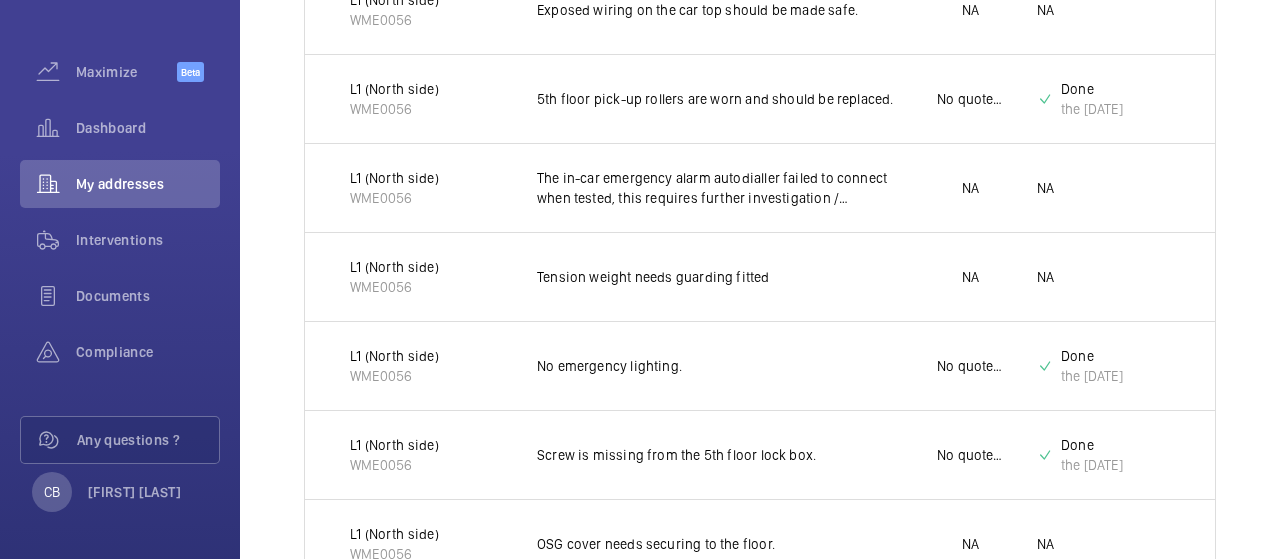 scroll, scrollTop: 2612, scrollLeft: 0, axis: vertical 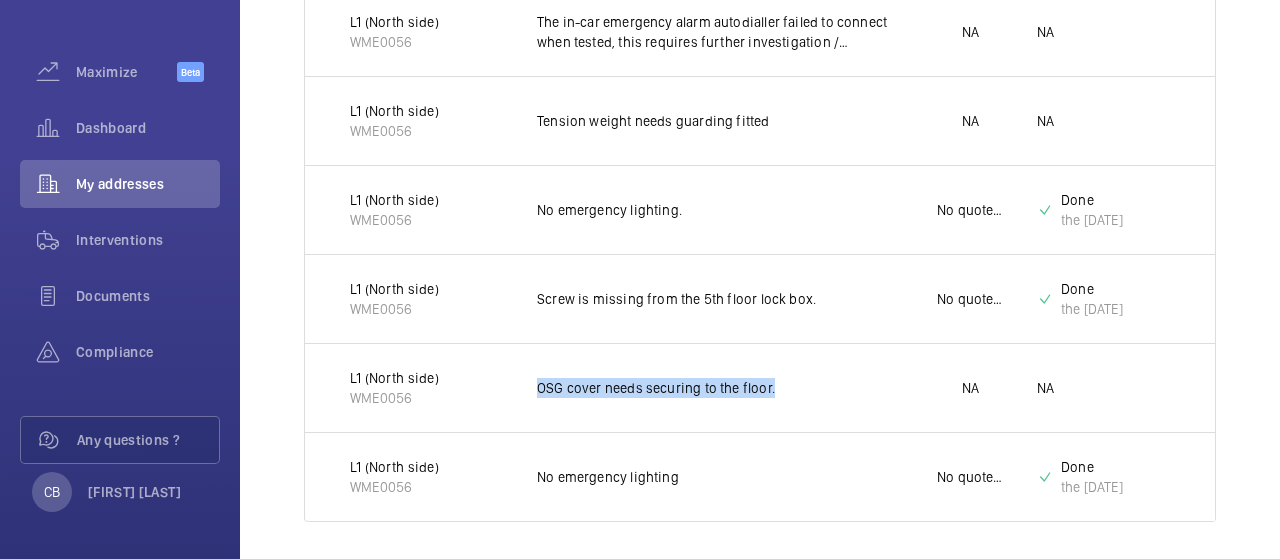 drag, startPoint x: 775, startPoint y: 378, endPoint x: 537, endPoint y: 387, distance: 238.1701 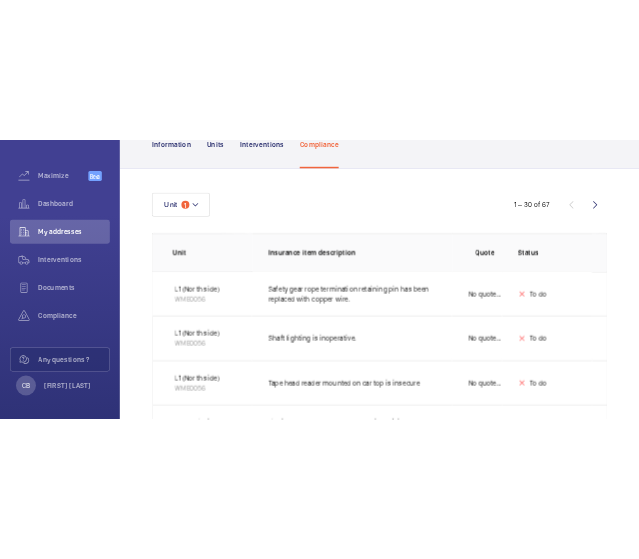 scroll, scrollTop: 300, scrollLeft: 0, axis: vertical 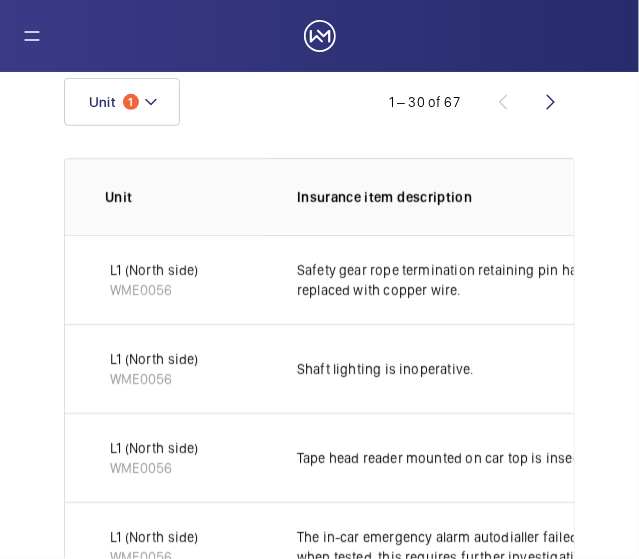 click on "Unit 1" 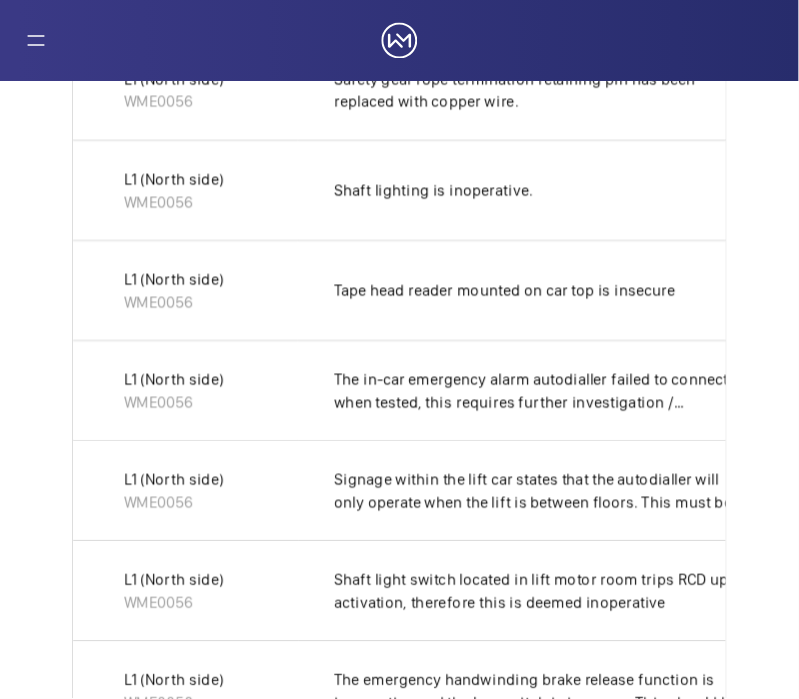 scroll, scrollTop: 499, scrollLeft: 0, axis: vertical 